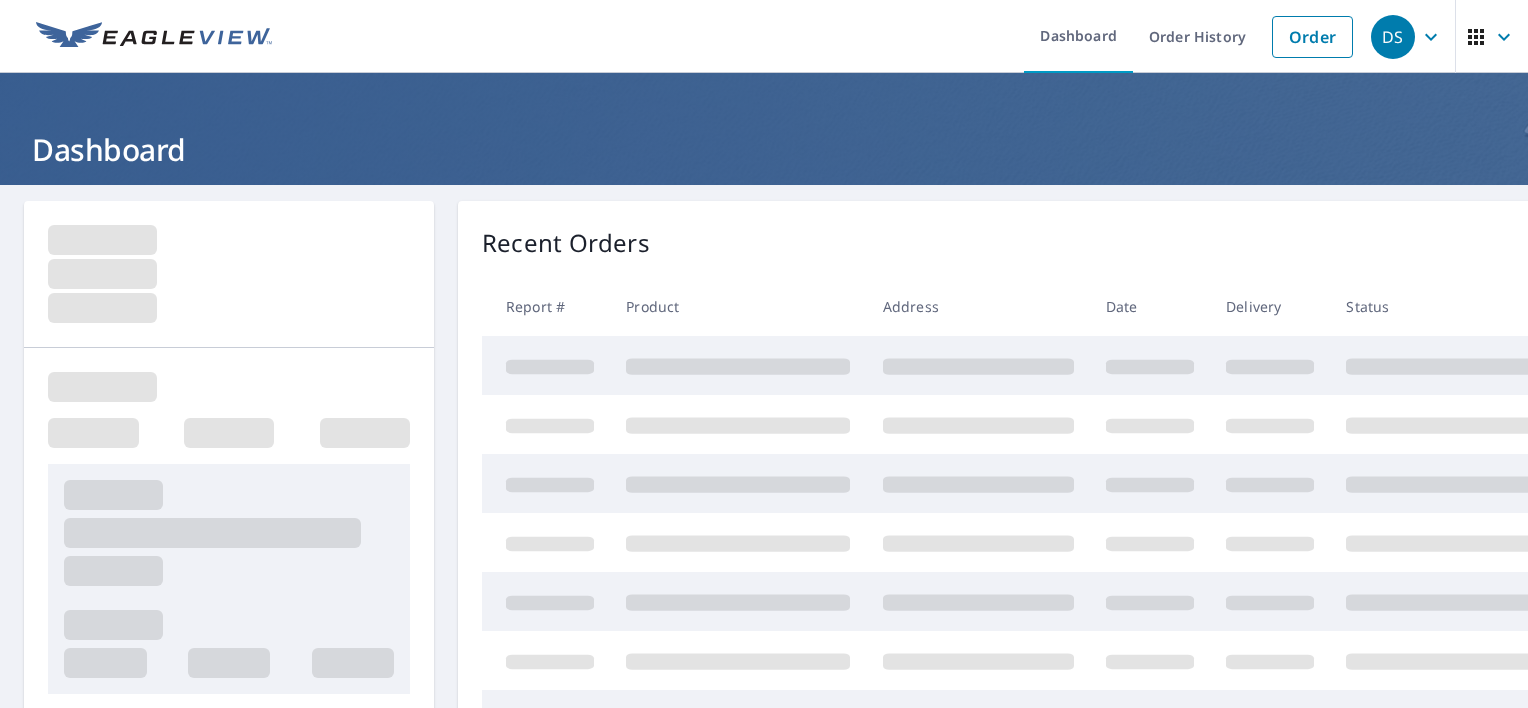 scroll, scrollTop: 0, scrollLeft: 0, axis: both 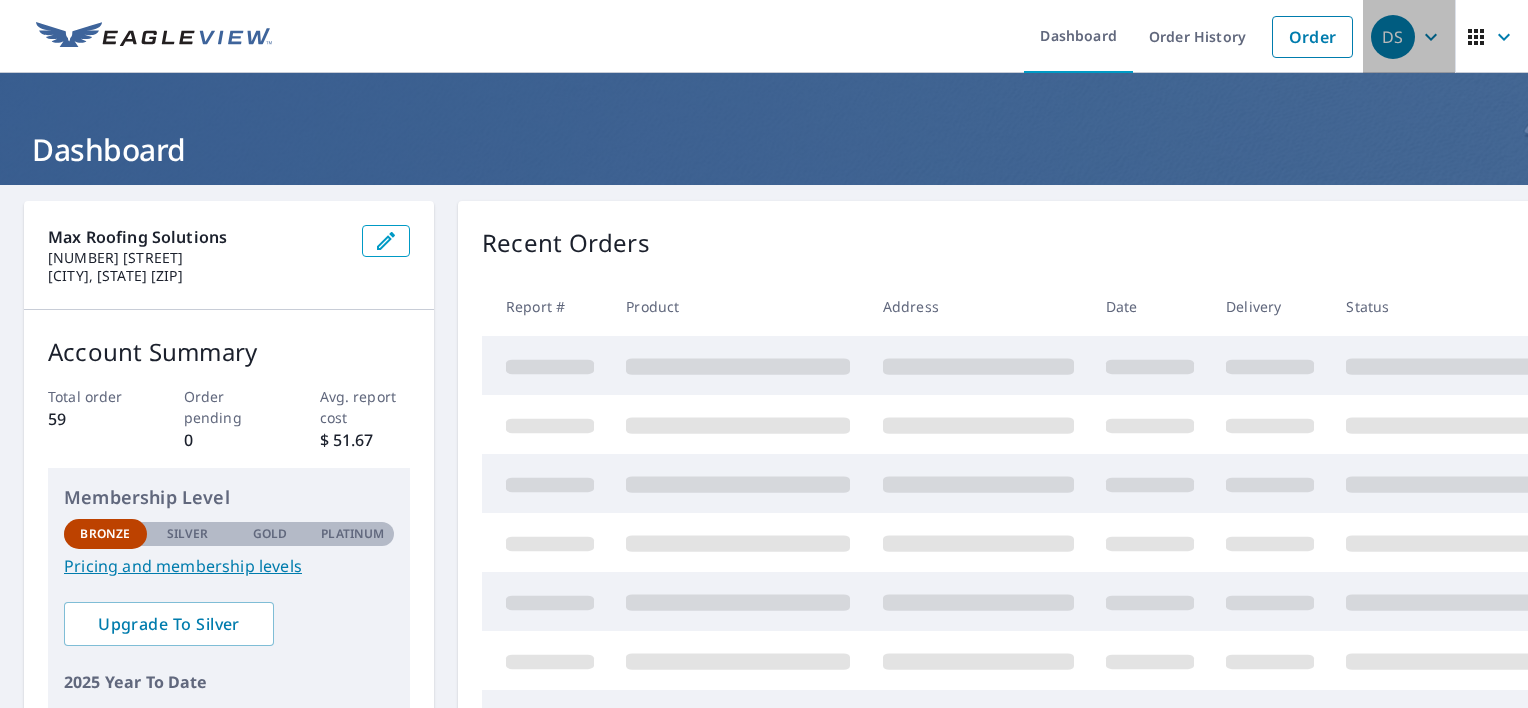click on "DS" at bounding box center [1409, 36] 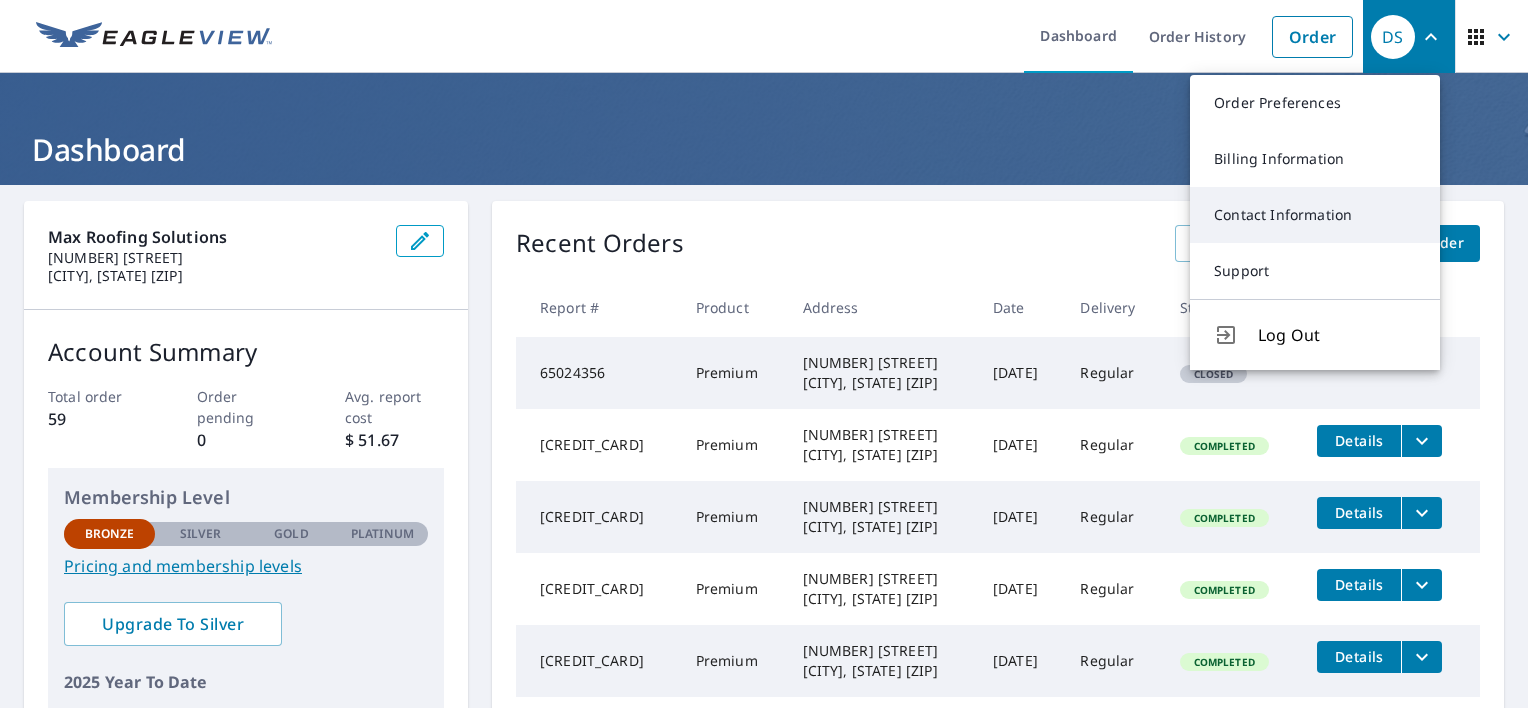 click on "Contact Information" at bounding box center (1315, 215) 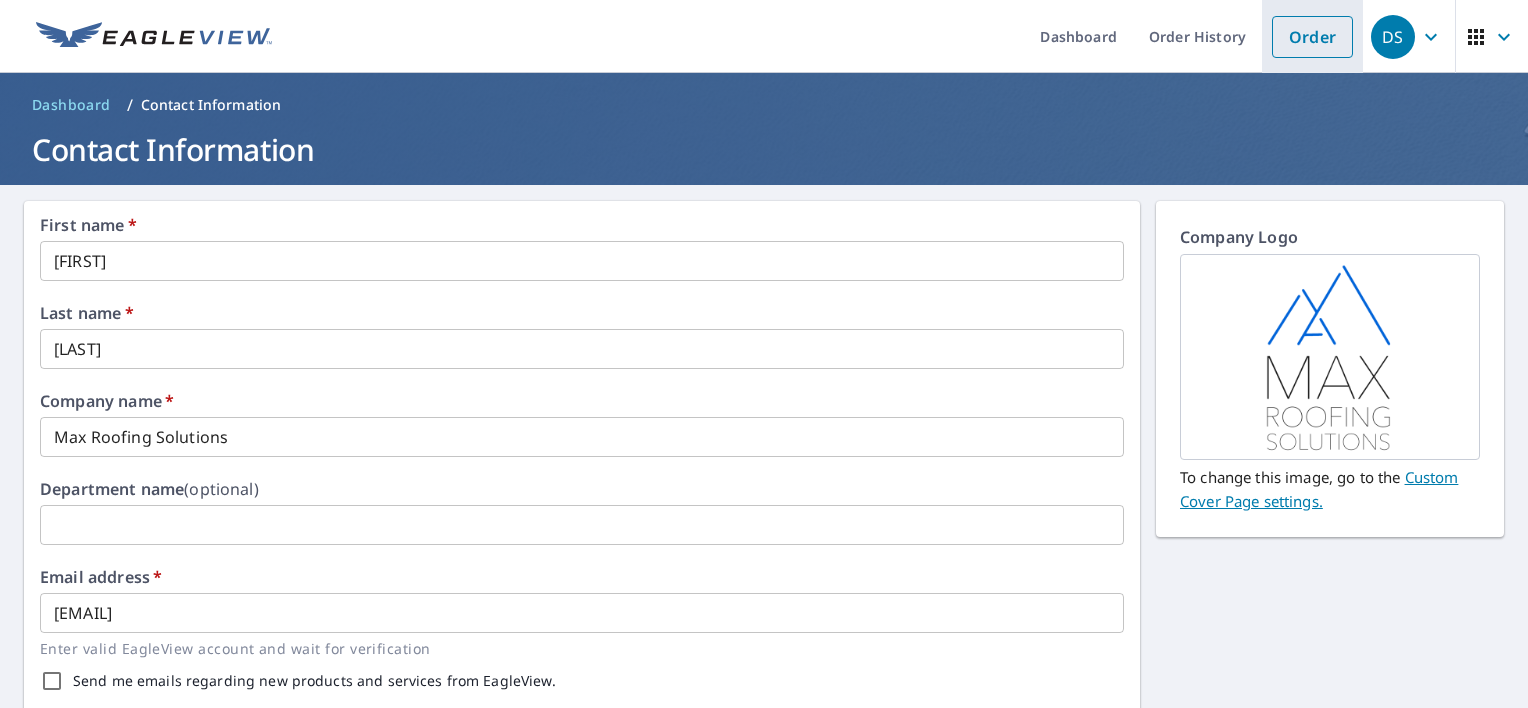 click on "Order" at bounding box center (1312, 37) 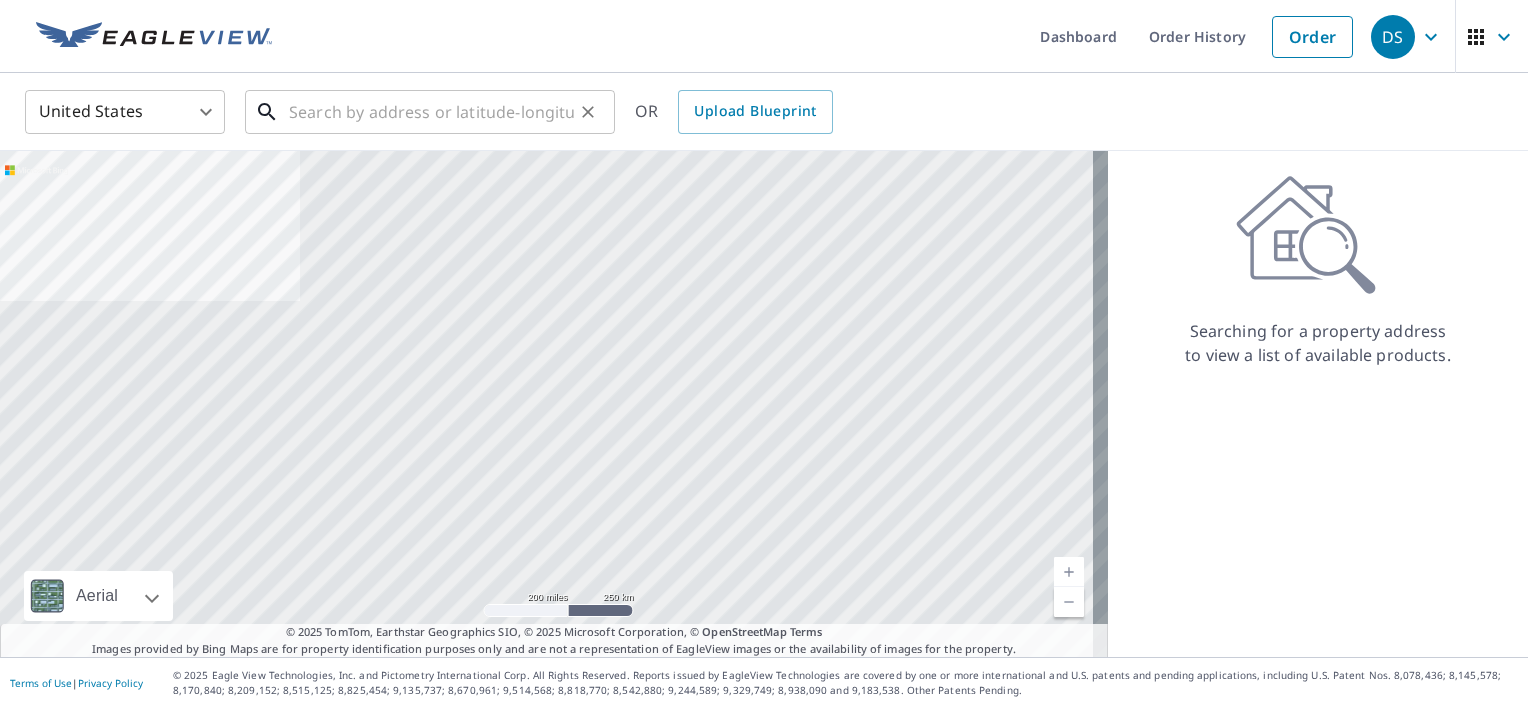 click at bounding box center (431, 112) 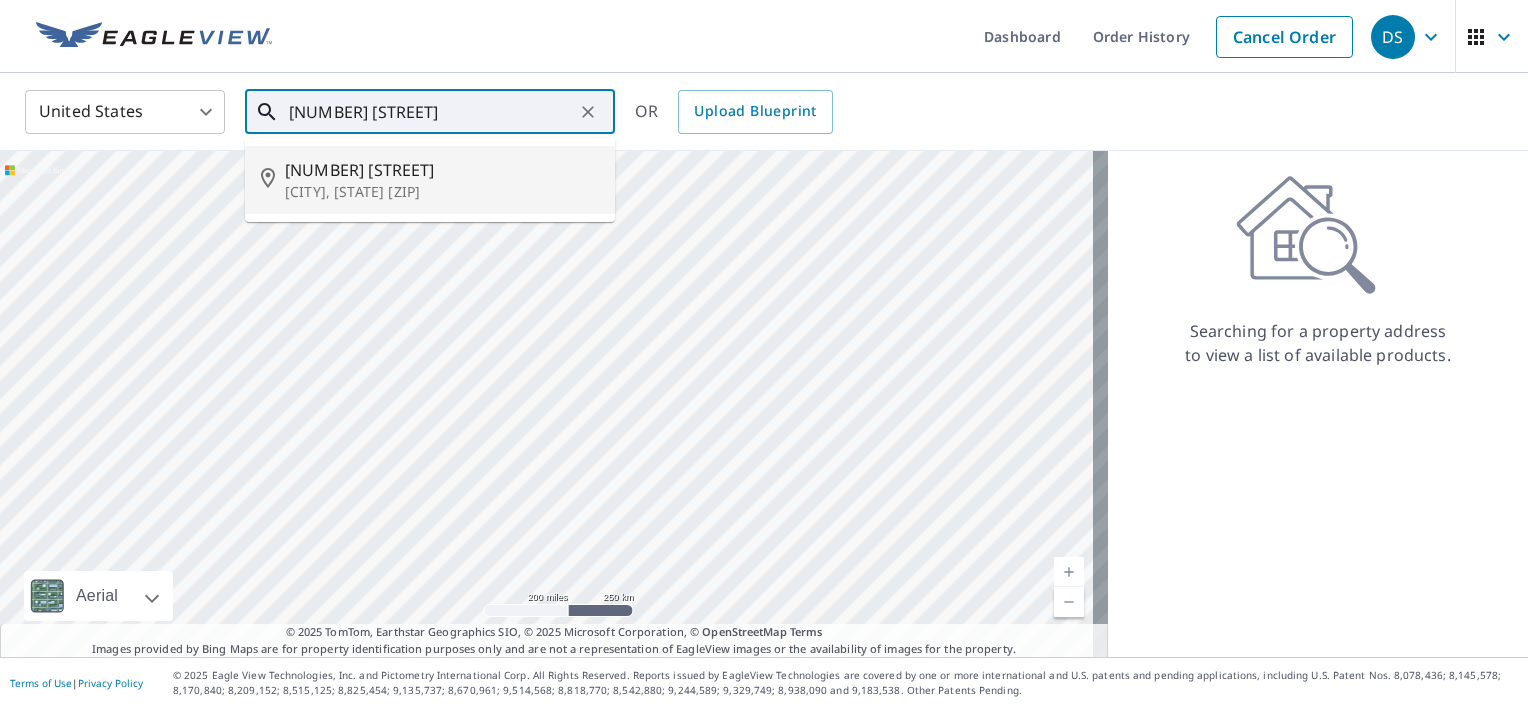click on "[NUMBER] [STREET]" at bounding box center [442, 170] 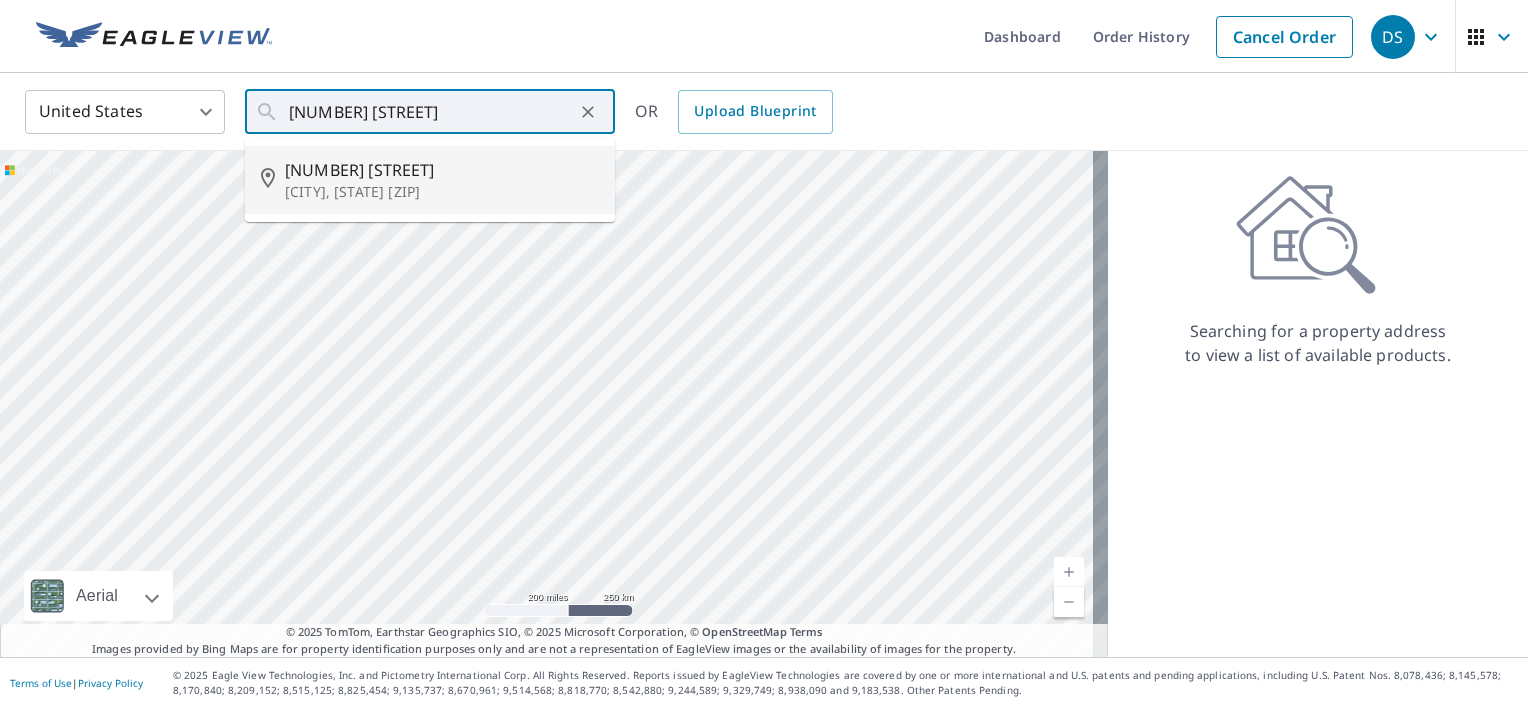type on "[NUMBER] [STREET] [CITY], [STATE] [ZIP]" 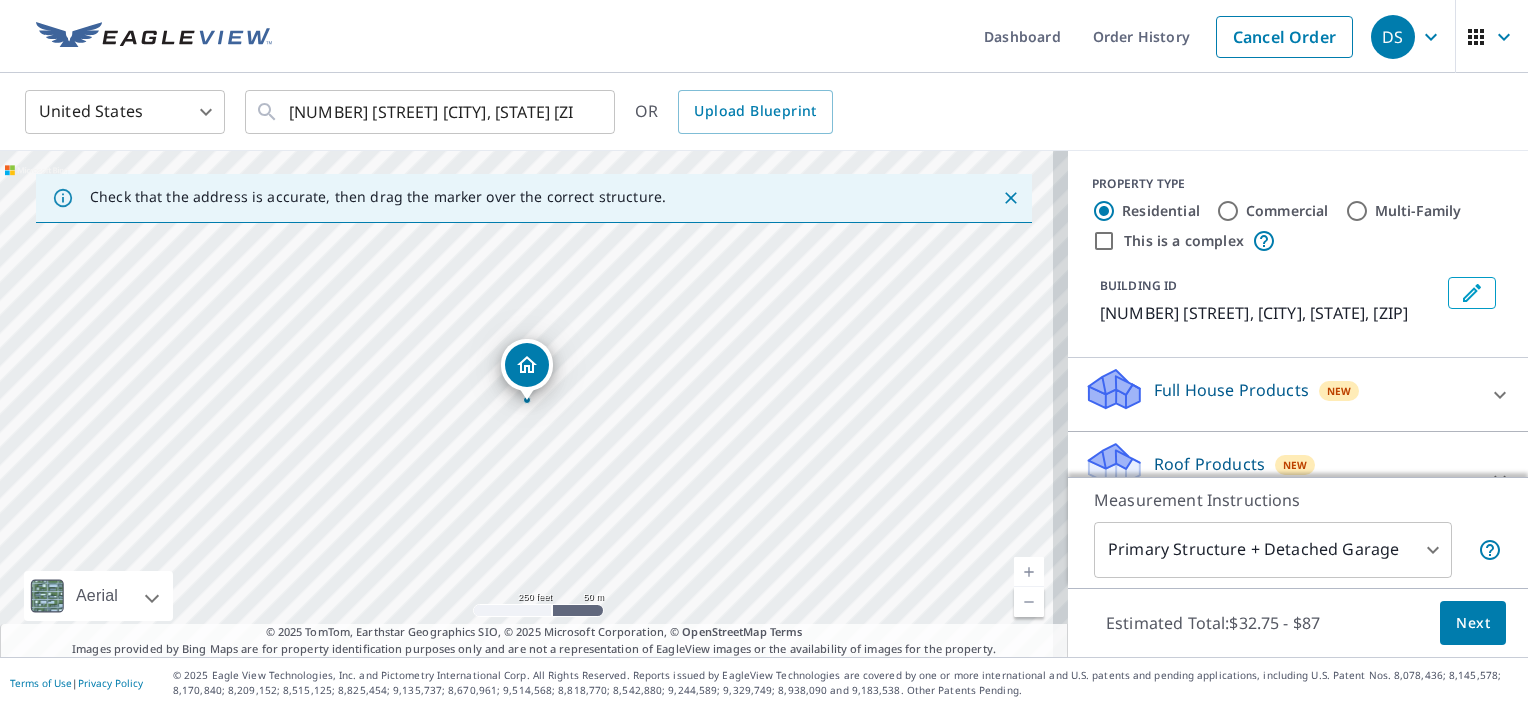 click at bounding box center (1029, 572) 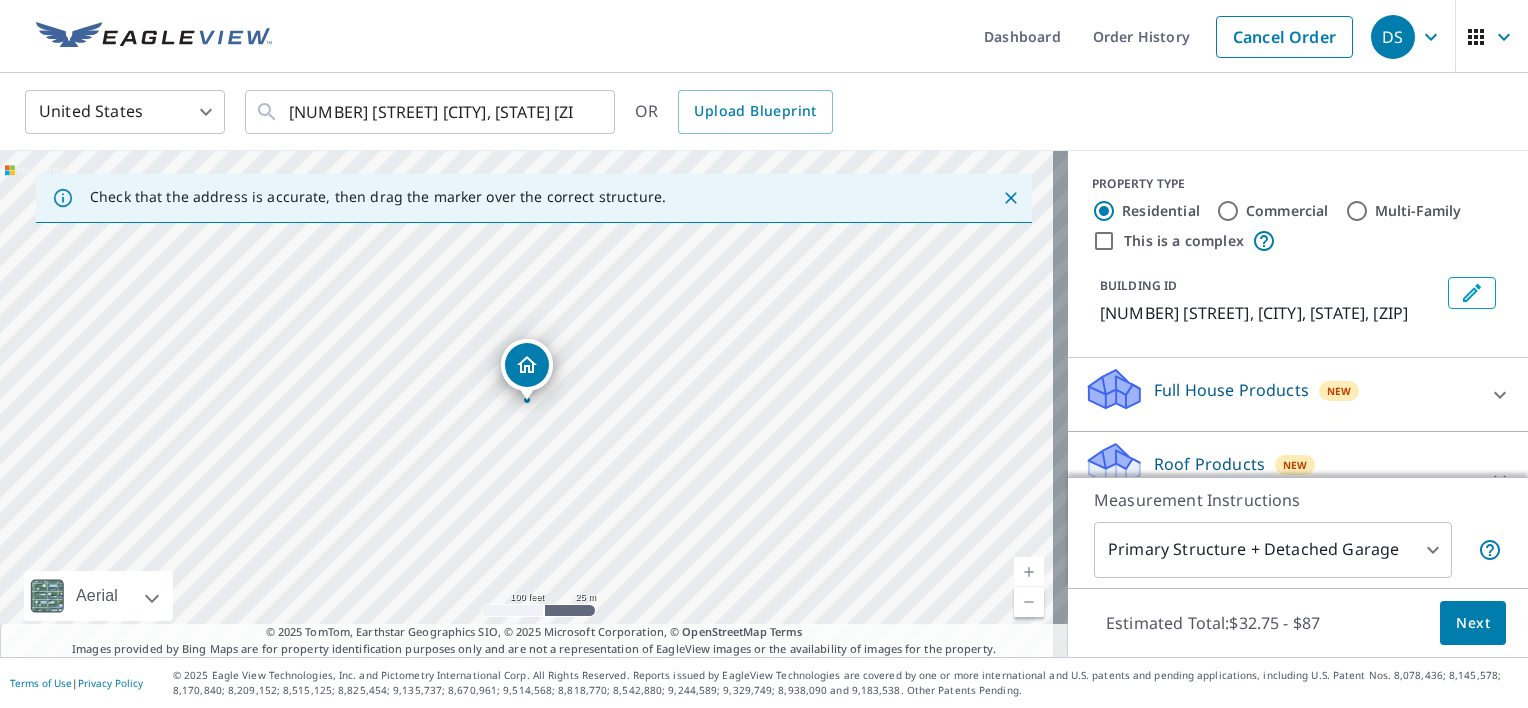 click at bounding box center (1029, 572) 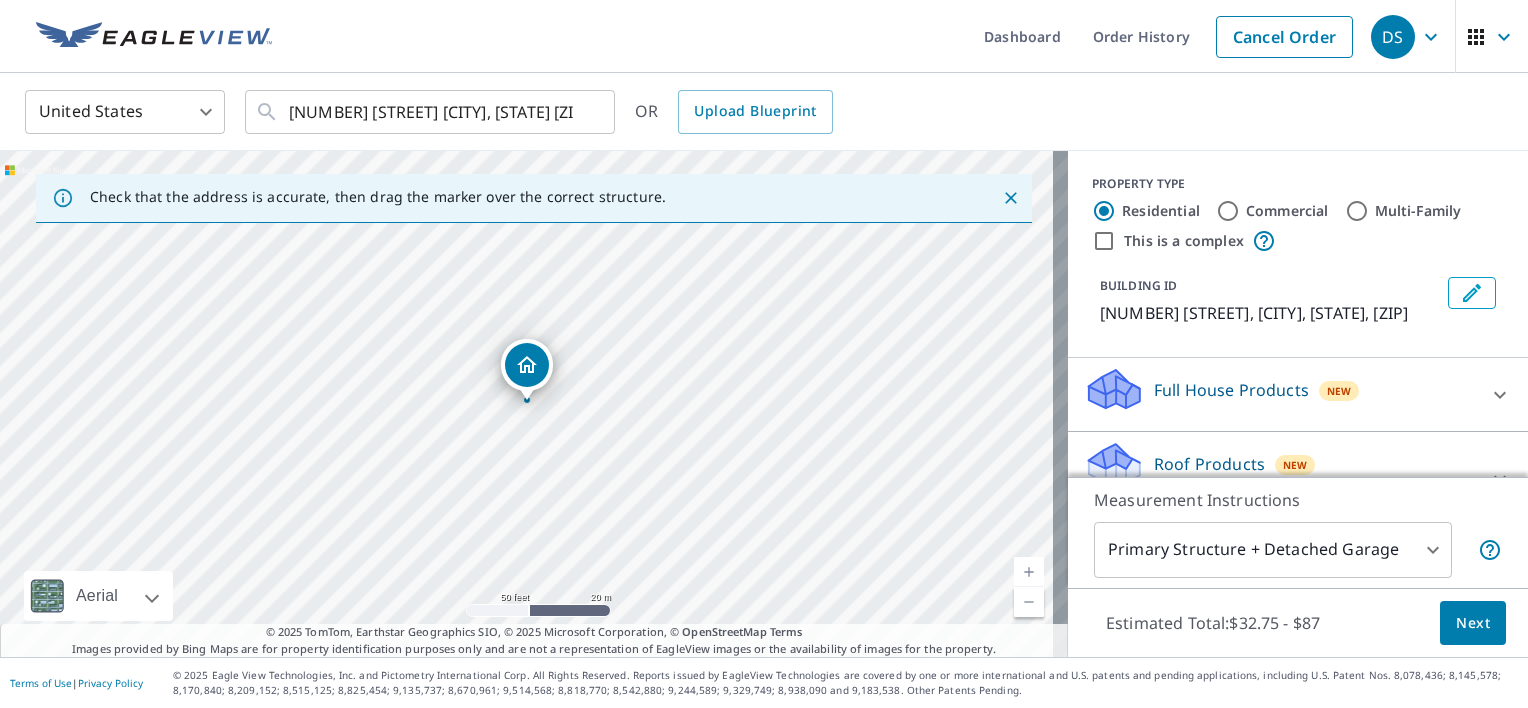 click at bounding box center [1029, 572] 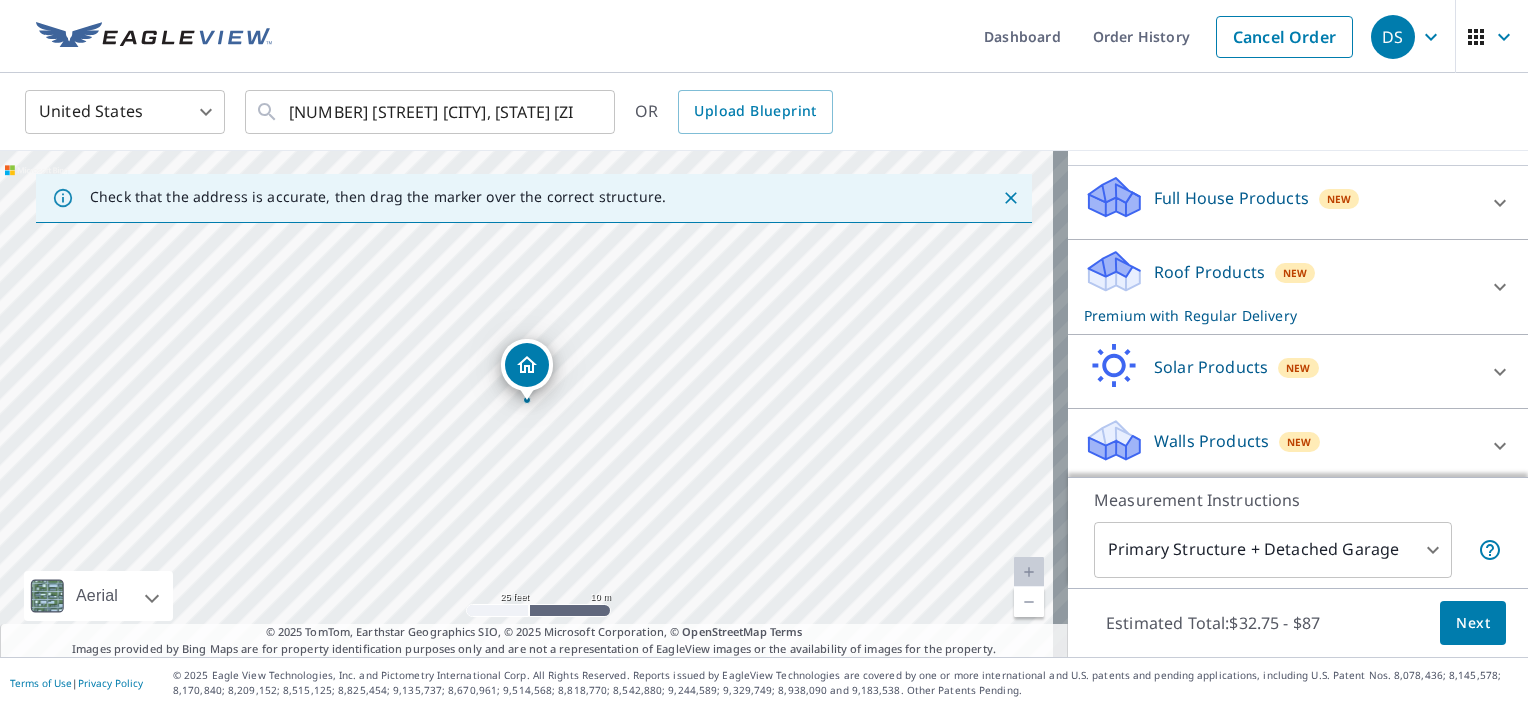 scroll, scrollTop: 196, scrollLeft: 0, axis: vertical 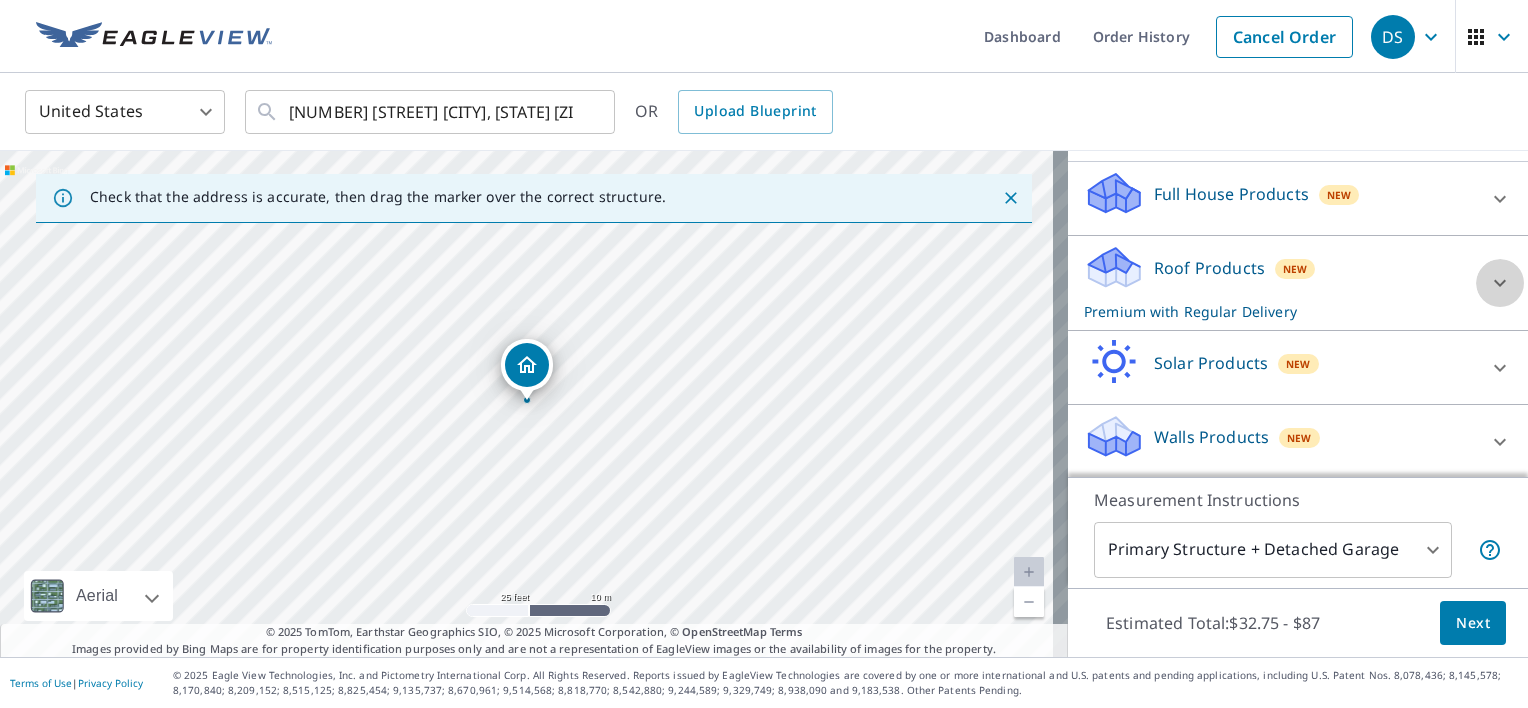 click 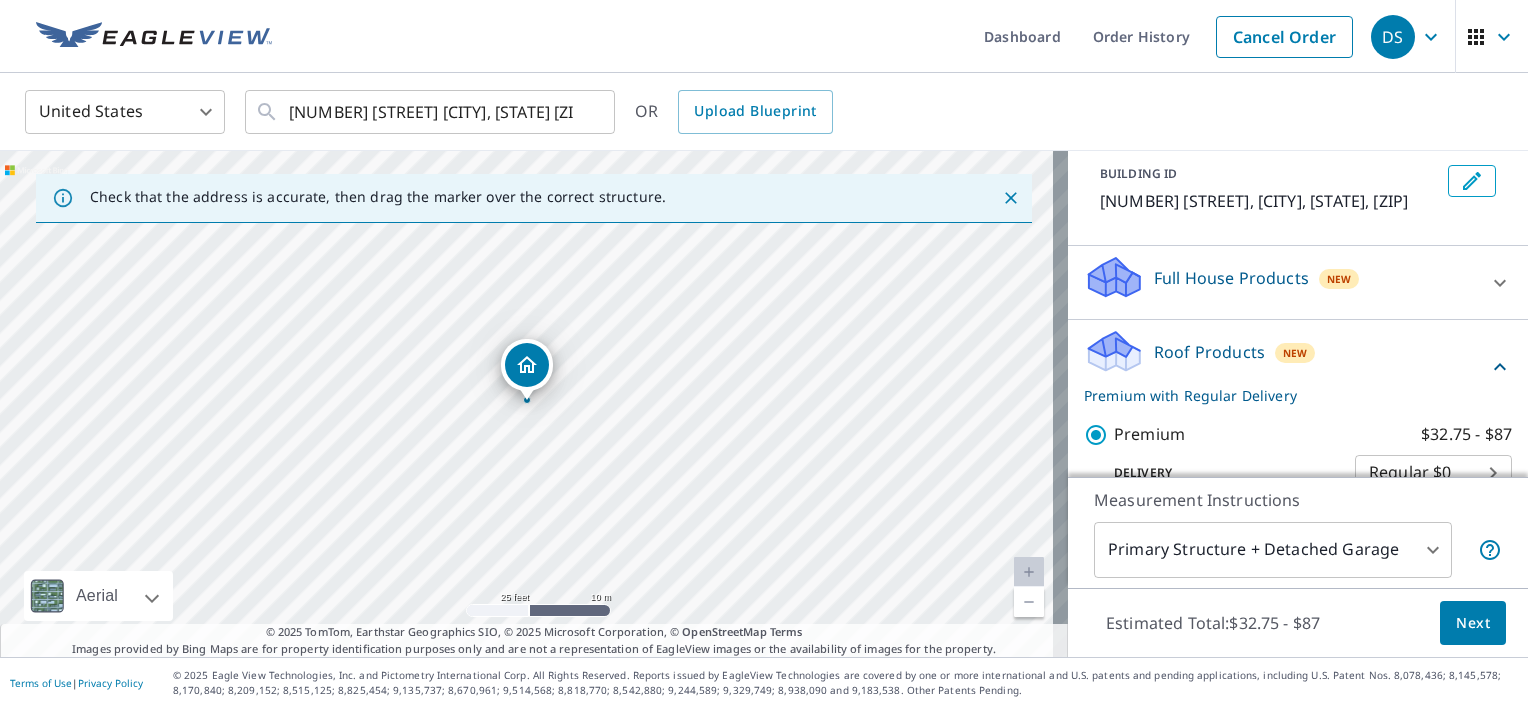 scroll, scrollTop: 103, scrollLeft: 0, axis: vertical 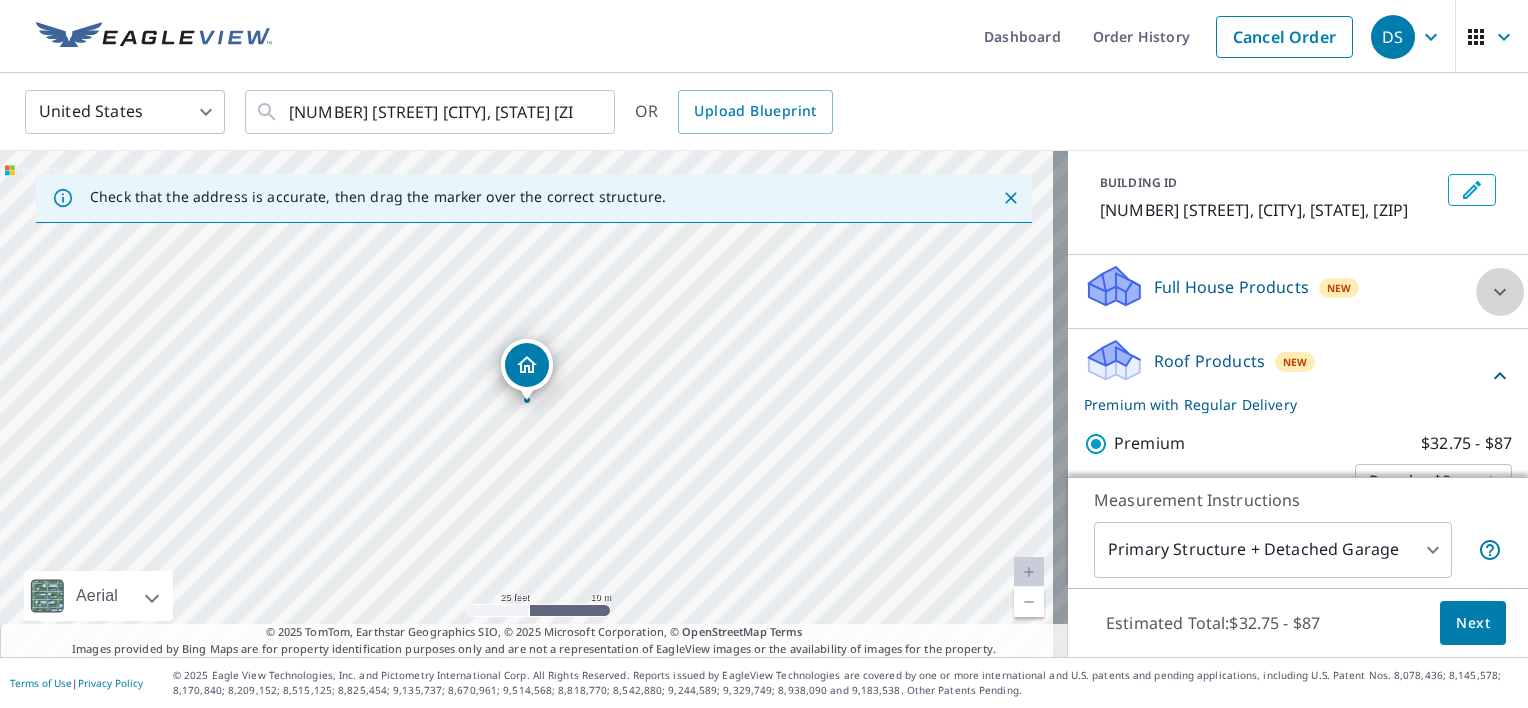 click 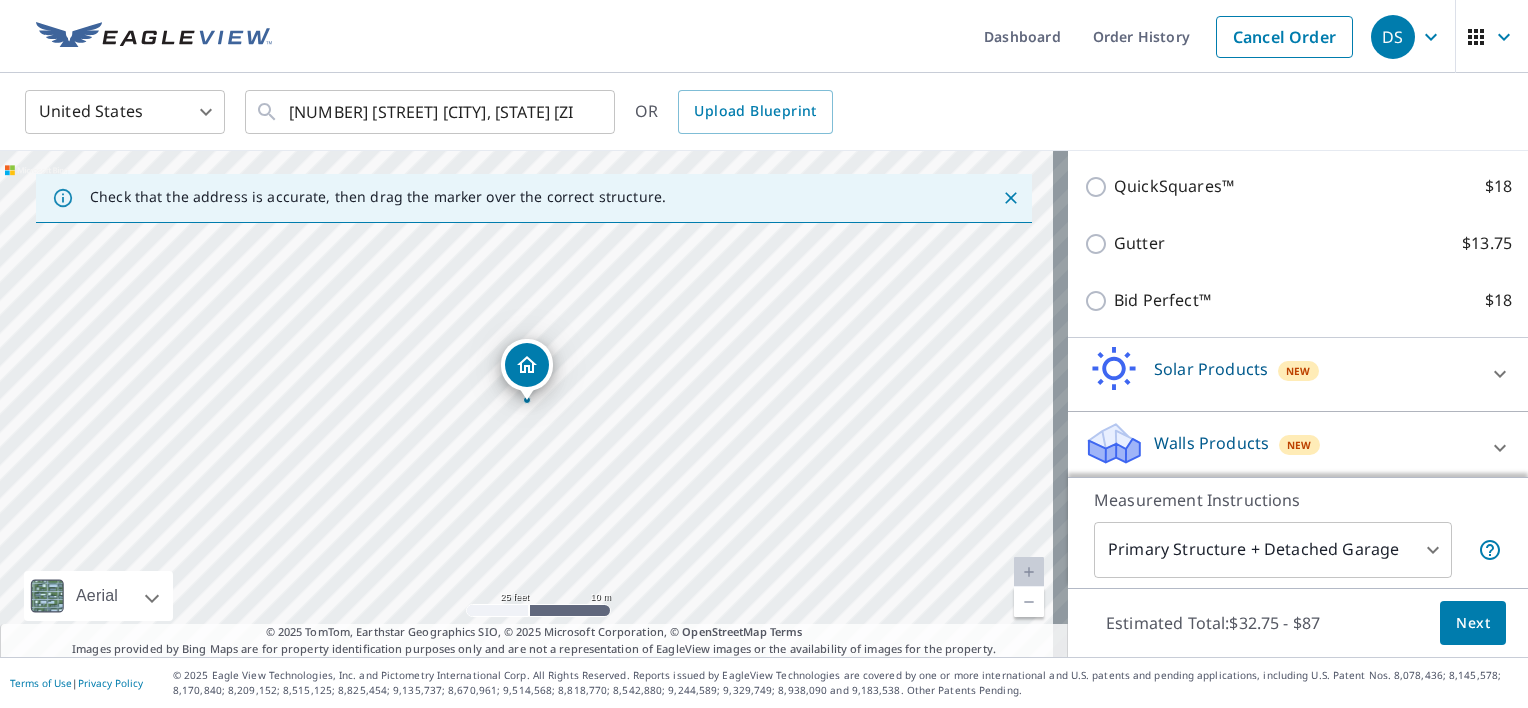 scroll, scrollTop: 523, scrollLeft: 0, axis: vertical 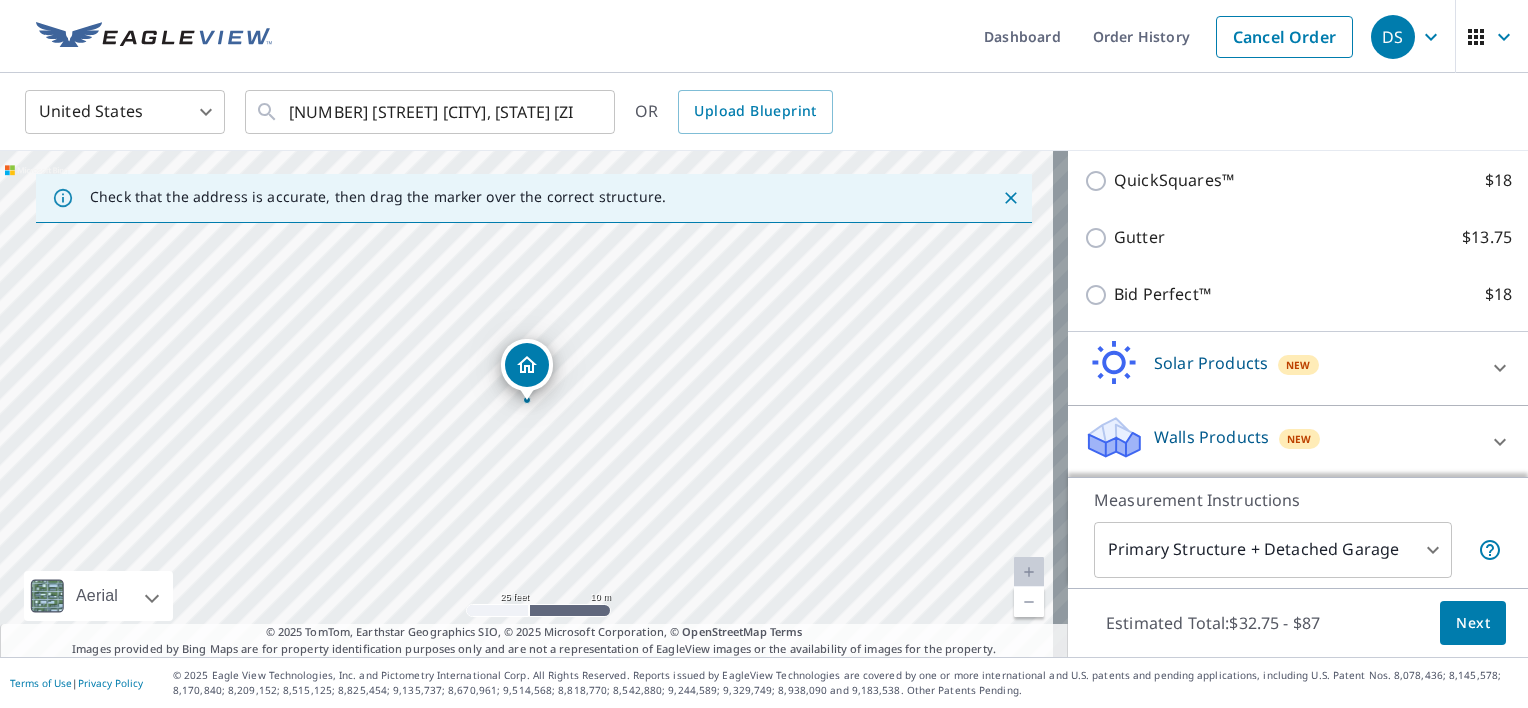 click on "Next" at bounding box center (1473, 623) 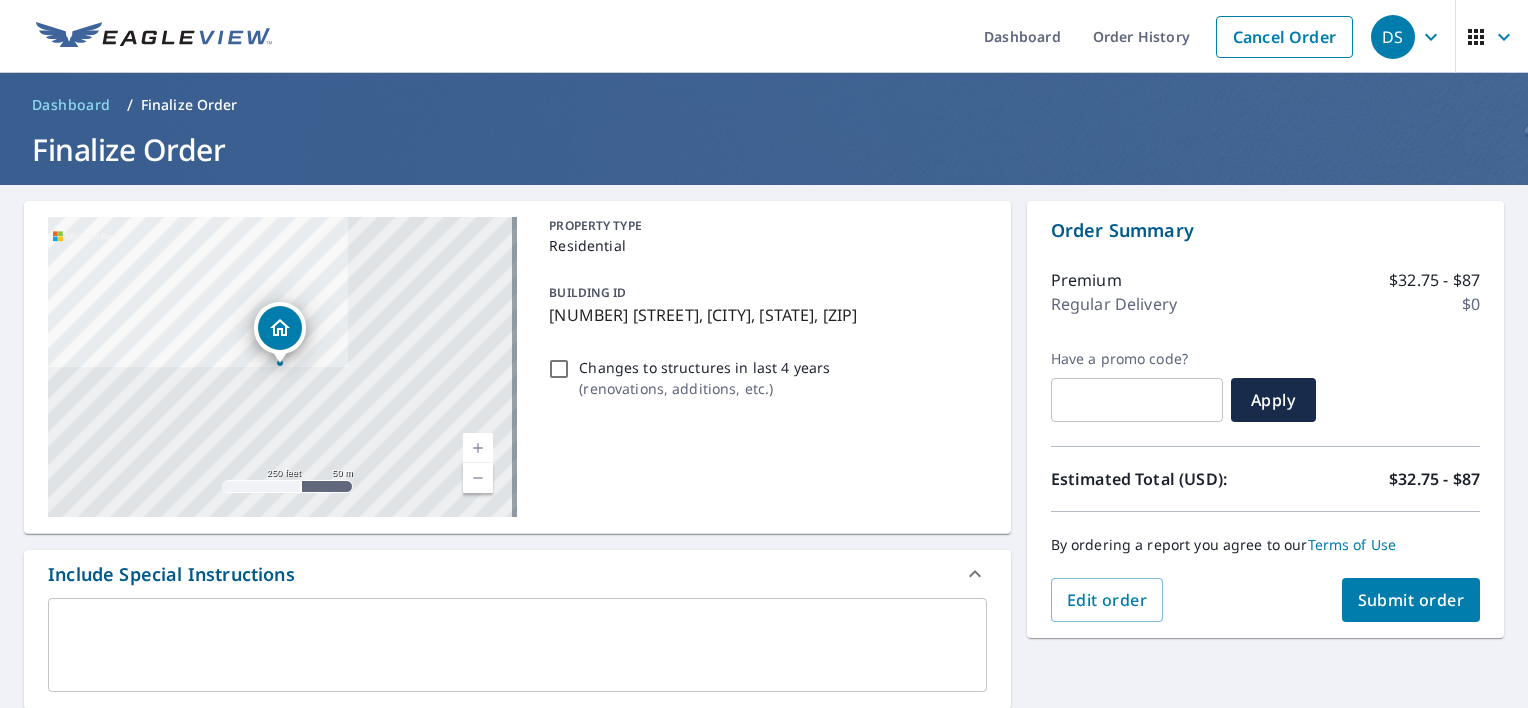 click on "Submit order" at bounding box center (1411, 600) 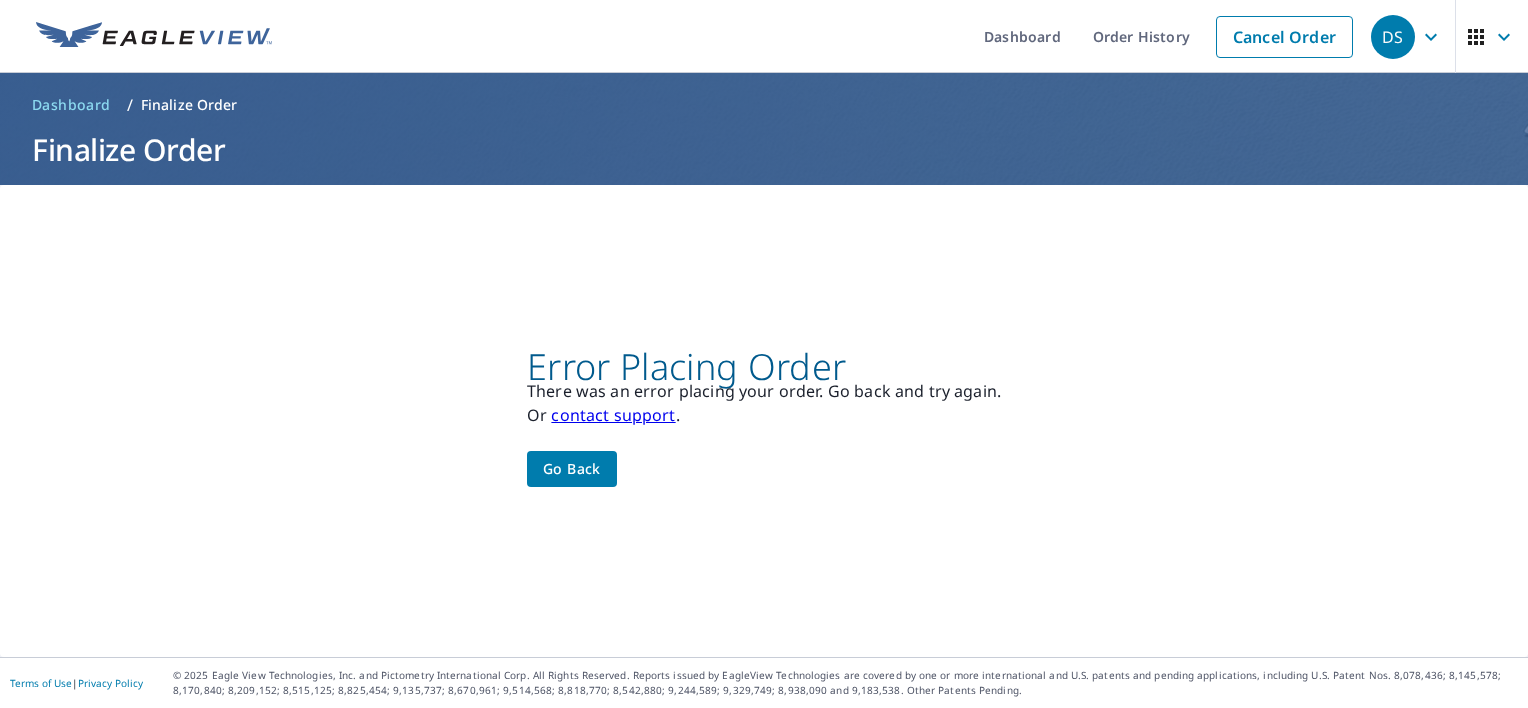 click on "Go back" at bounding box center [572, 469] 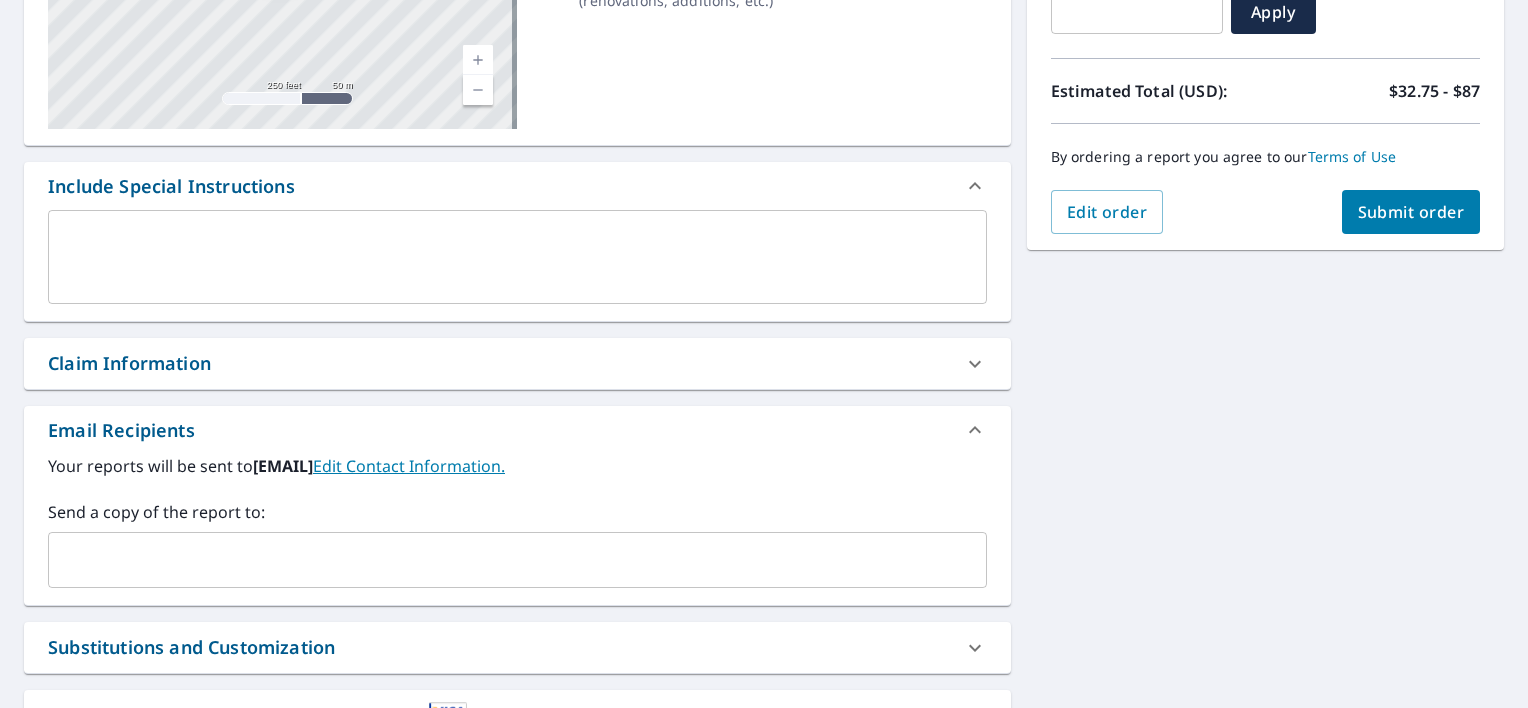 scroll, scrollTop: 389, scrollLeft: 0, axis: vertical 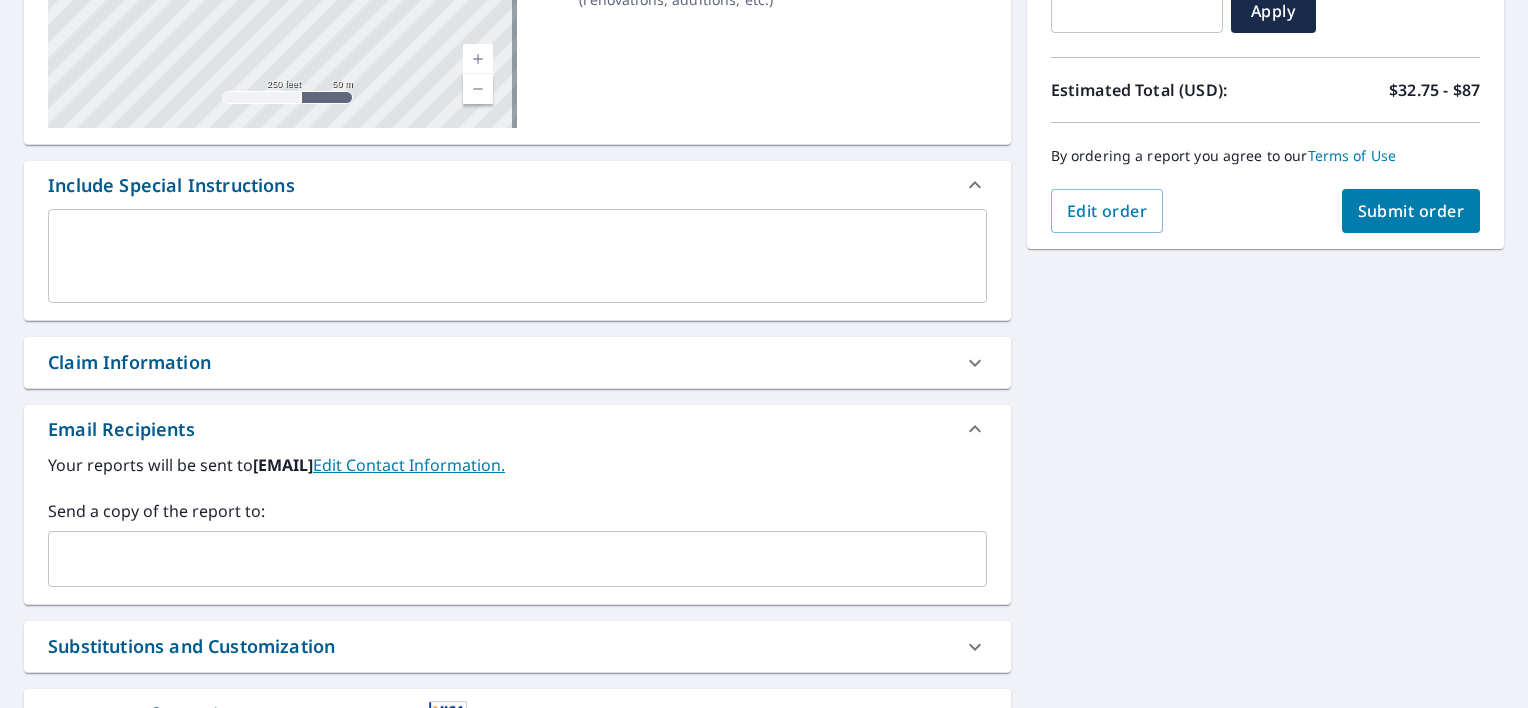 click on "Edit Contact Information." at bounding box center (409, 465) 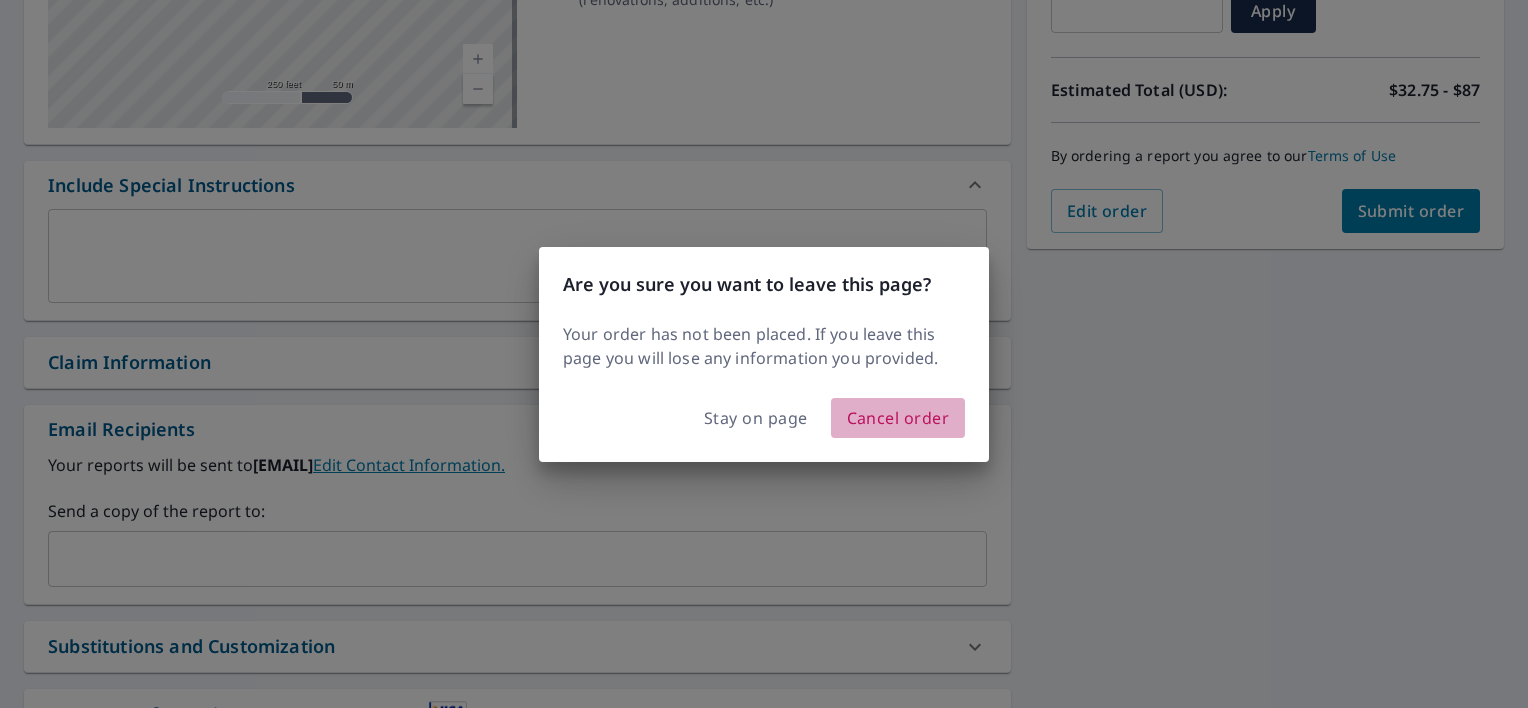 click on "Cancel order" at bounding box center (898, 418) 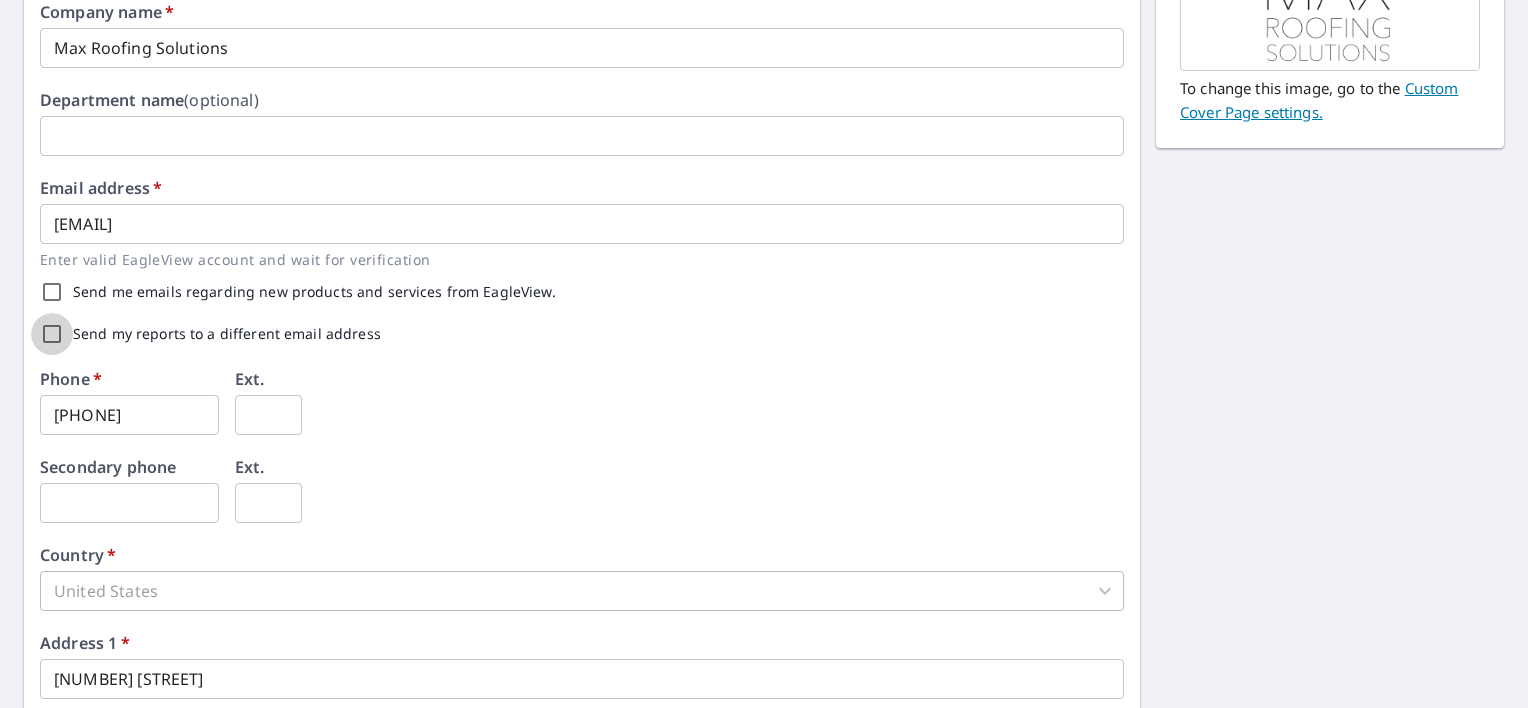 click on "Send my reports to a different email address" at bounding box center [52, 334] 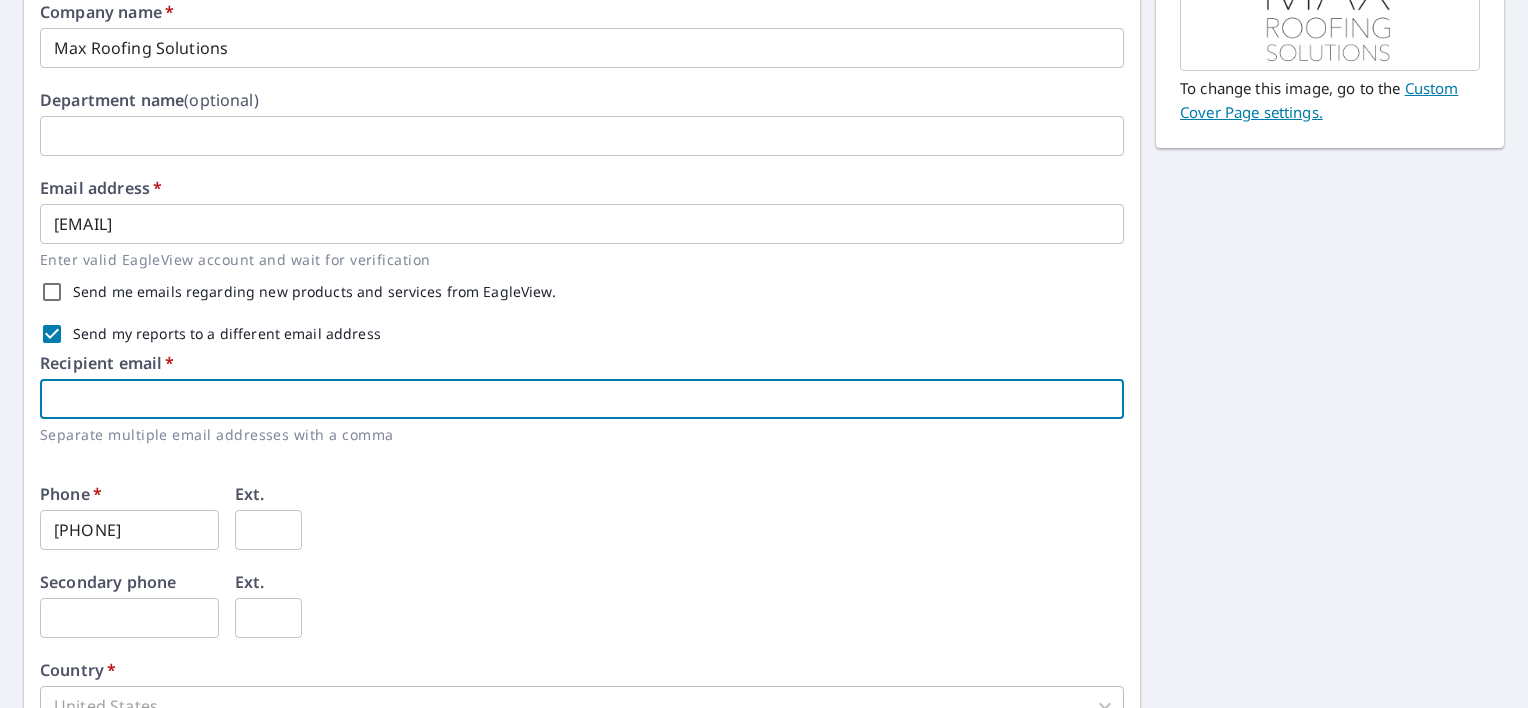 click at bounding box center [582, 399] 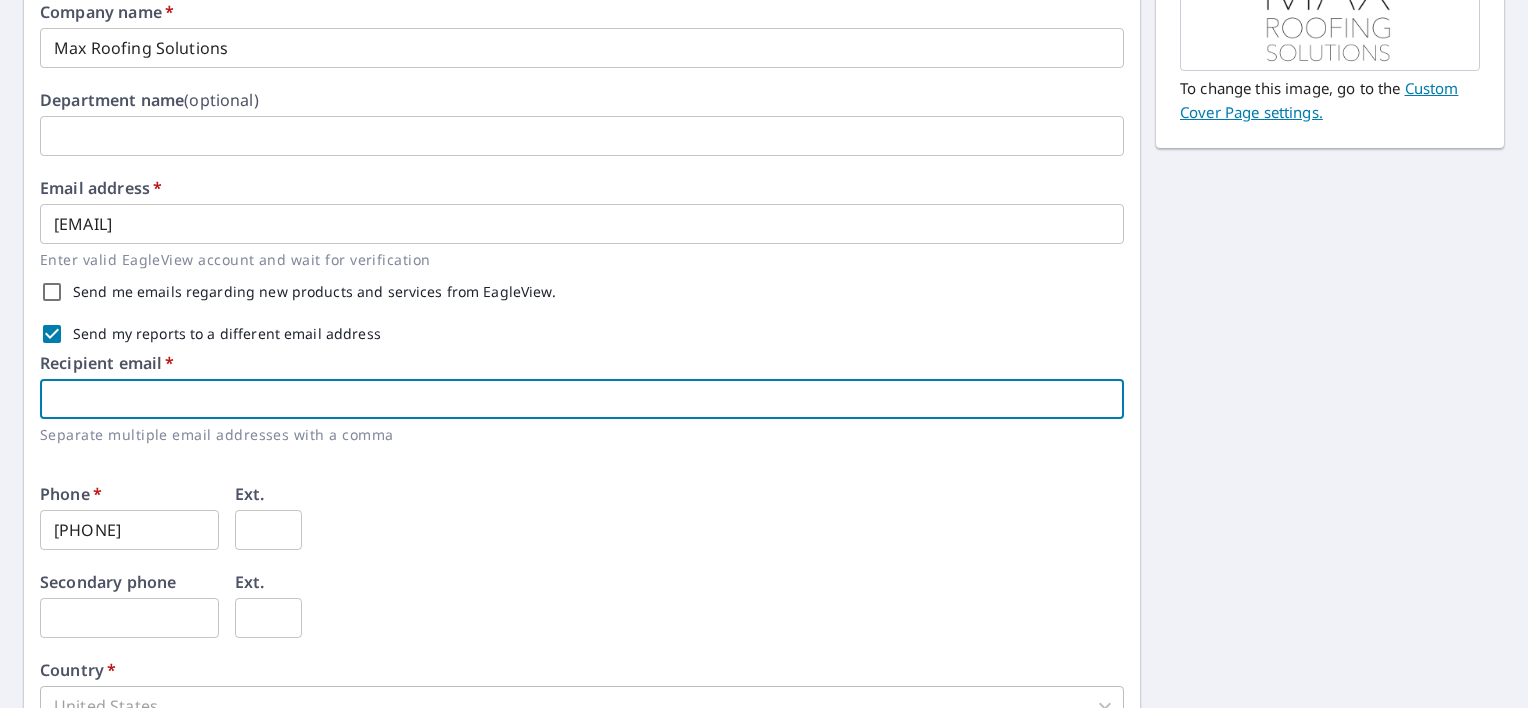 type on "[EMAIL]" 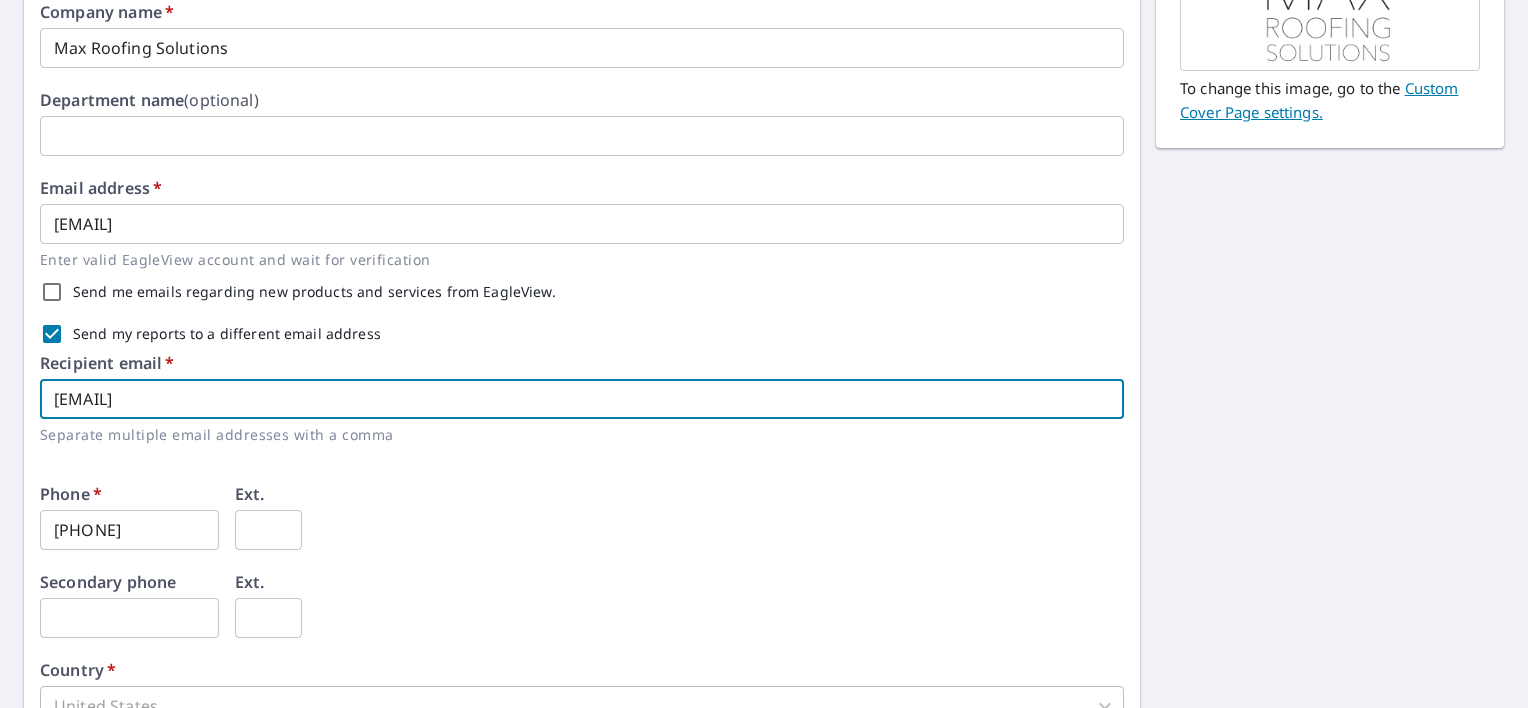click on "First name   * [FIRST] ​ Last name   * [LAST] ​ Company name   * Max Roofing Solutions ​ Department name  (optional) ​ Email address   * [EMAIL] ​ Enter valid EagleView account and wait for verification Send me emails regarding new products and services from EagleView. Send my reports to a different email address Recipient email   * [EMAIL] ​ Separate multiple email addresses with a comma Phone   * [PHONE] ​ Ext. ​ Secondary phone ​ Ext. ​ Country   * United States US ​ Address 1   * [NUMBER] [STREET] ​ Address 2 ​ City   * [CITY] ​ State   * [STATE] ​ Zip code   * [ZIP] ​ Save Cancel Company Logo To change this image, go to the   Custom Cover Page settings." at bounding box center (764, 439) 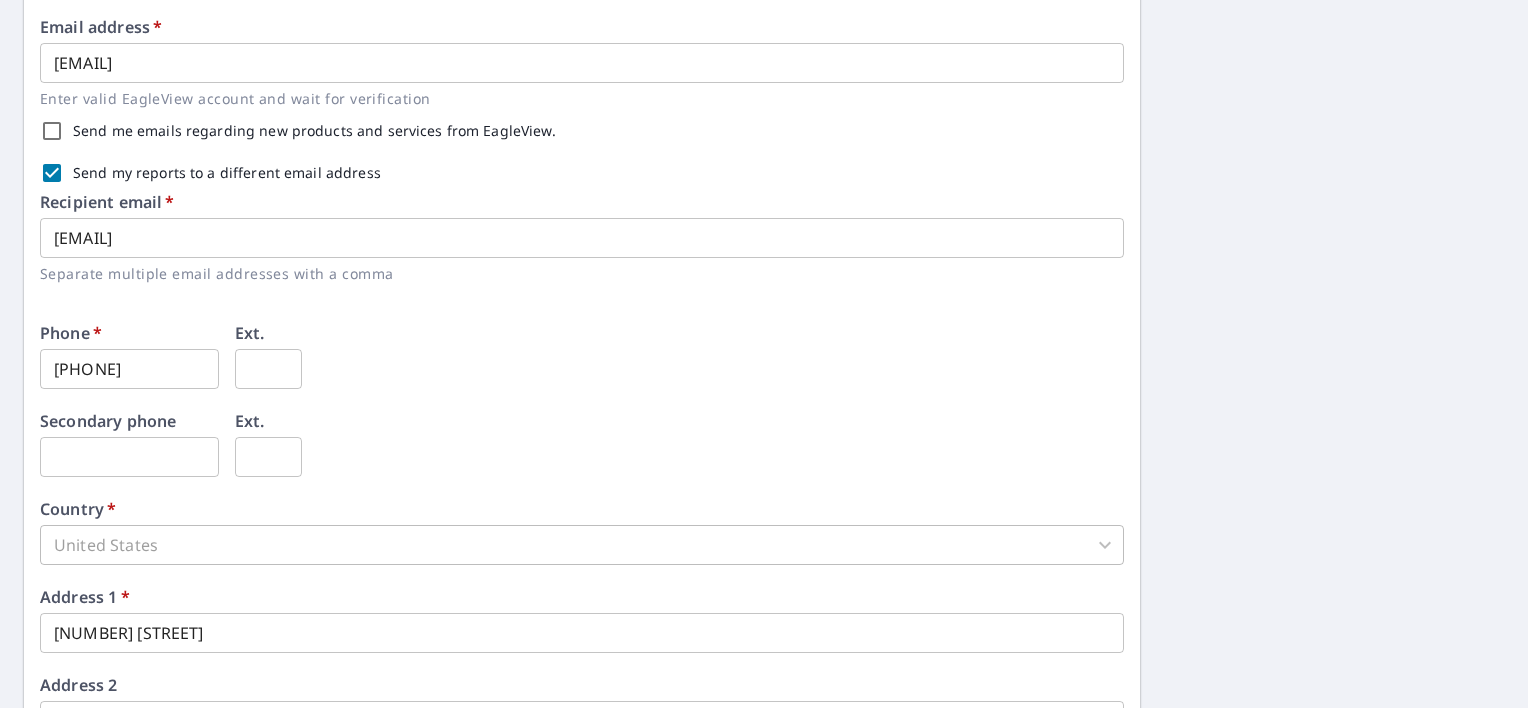 scroll, scrollTop: 814, scrollLeft: 0, axis: vertical 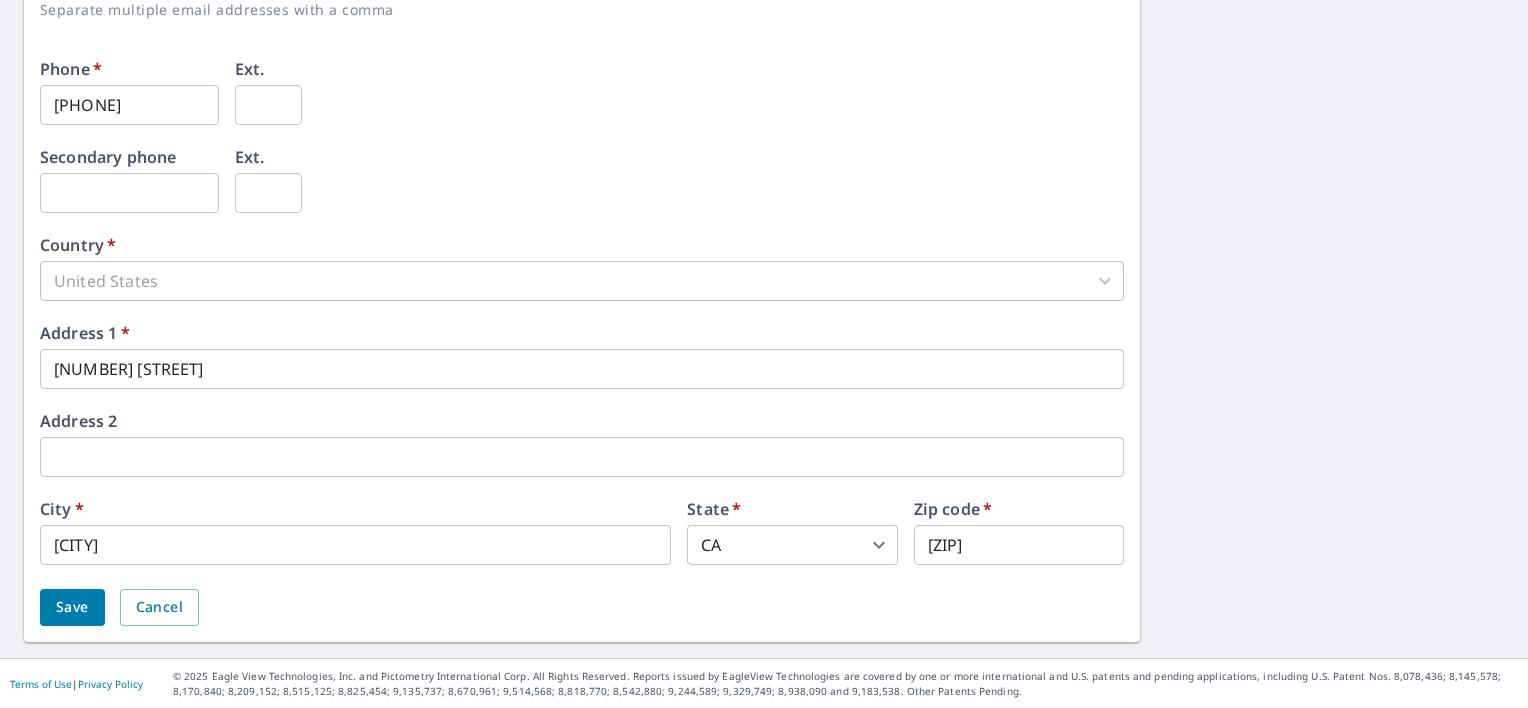 click on "Save" at bounding box center (72, 607) 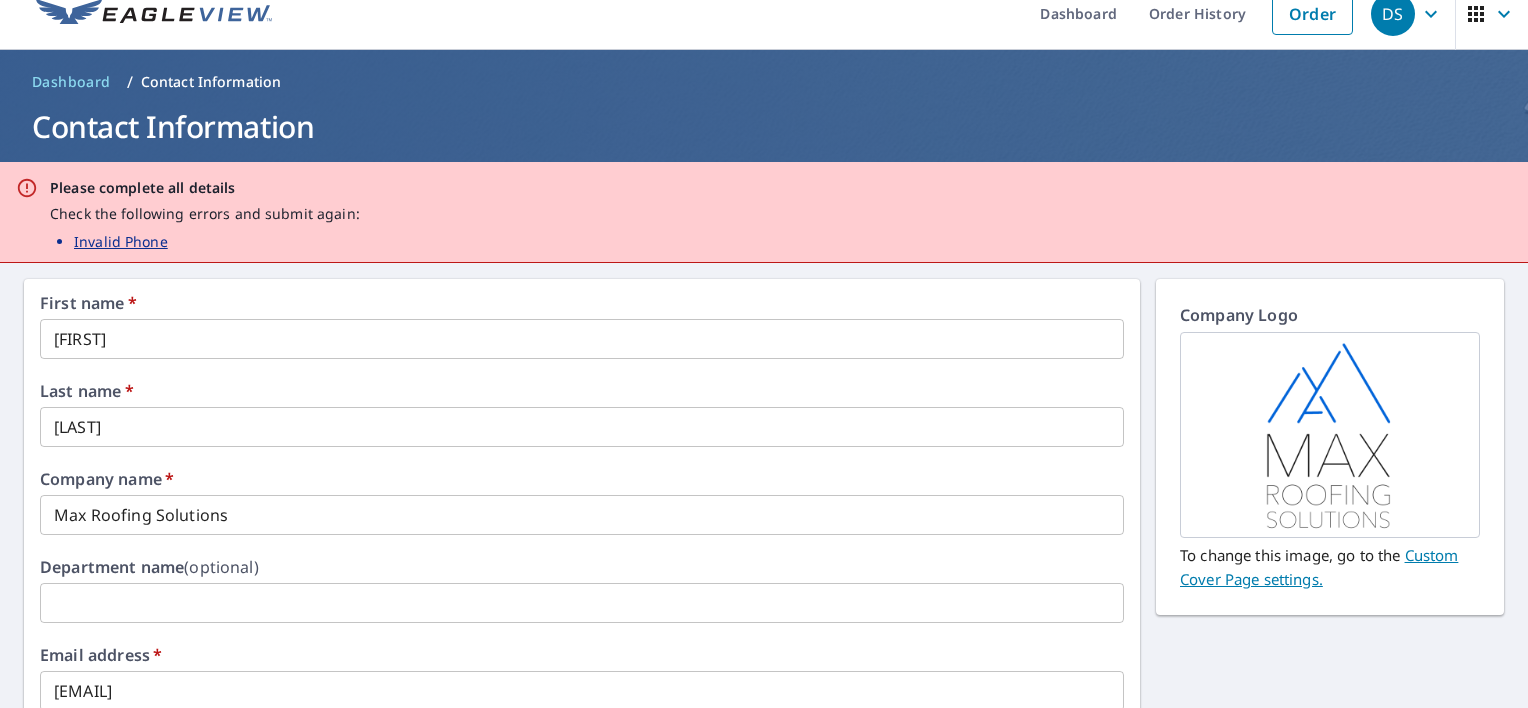 scroll, scrollTop: 0, scrollLeft: 0, axis: both 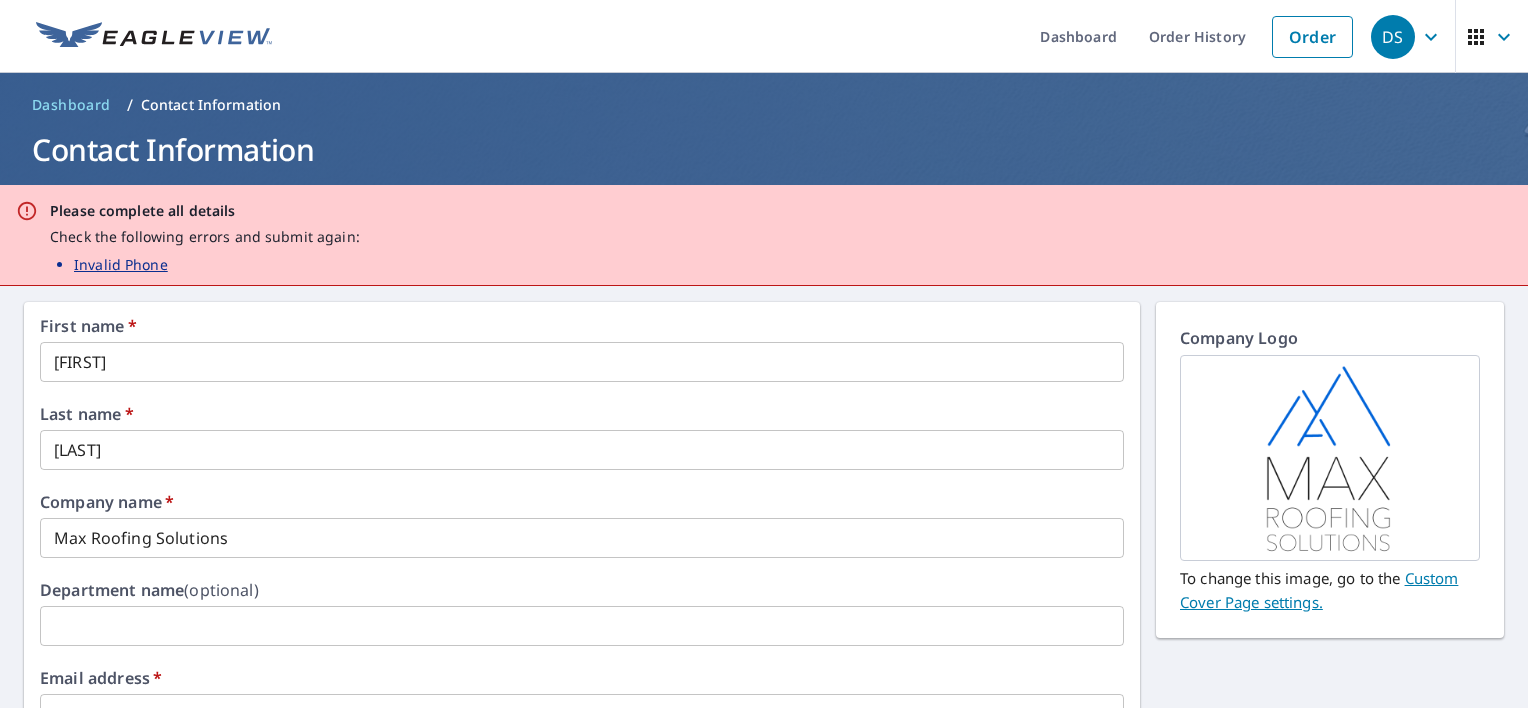 click on "First name   * [FIRST] ​ Last name   * [LAST] ​ Company name   * Max Roofing Solutions ​ Department name  (optional) ​ Email address   * [EMAIL] ​ Enter valid EagleView account and wait for verification Send me emails regarding new products and services from EagleView. Send my reports to a different email address Recipient email   * [EMAIL] ​ Separate multiple email addresses with a comma Phone   * [PHONE] ​ This field is required Ext. ​ Secondary phone ​ Ext. ​ Country   * United States US ​ Address 1   * [NUMBER] [STREET] ​ Address 2 ​ City   * [CITY] ​ State   * [STATE] ​ Zip code   * [ZIP] ​ Save Cancel Company Logo To change this image, go to the   Custom Cover Page settings." at bounding box center (764, 929) 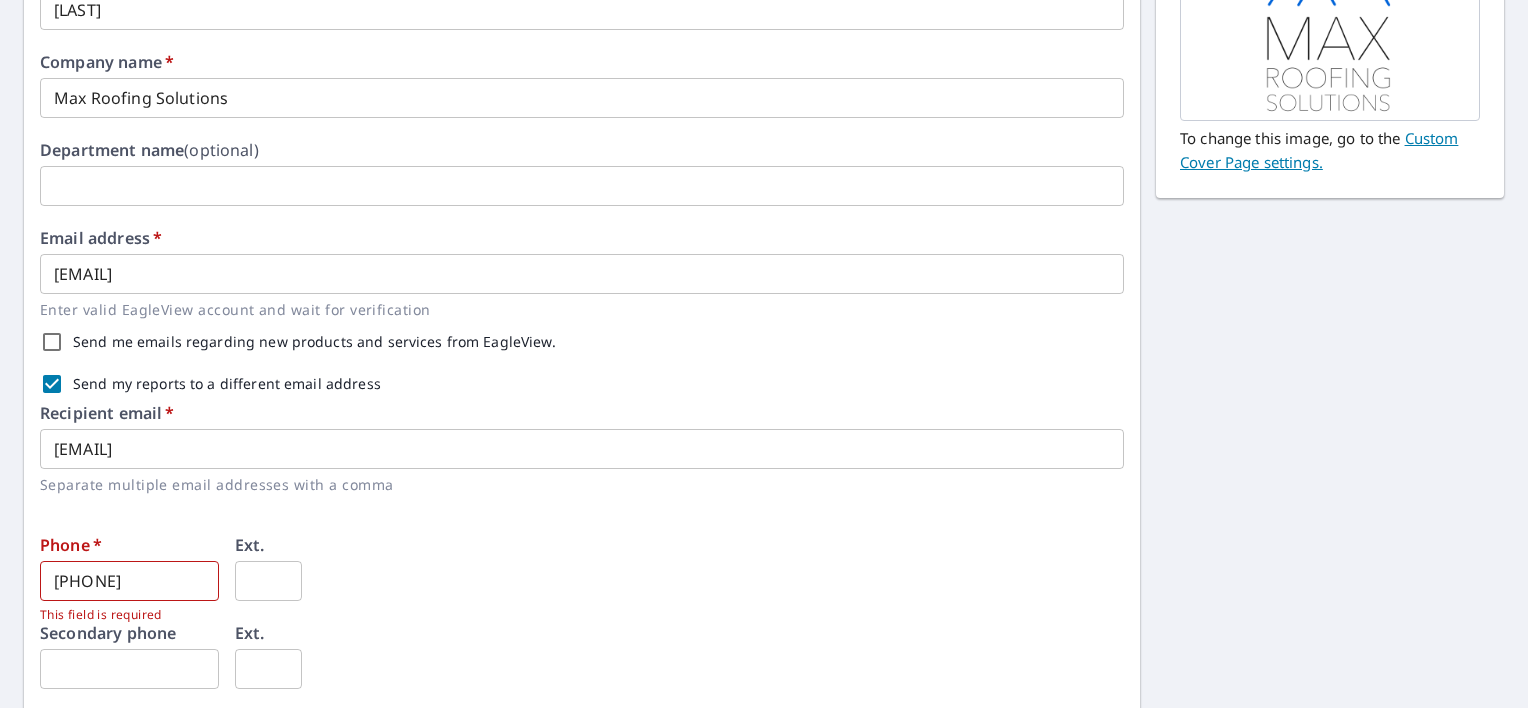 scroll, scrollTop: 480, scrollLeft: 0, axis: vertical 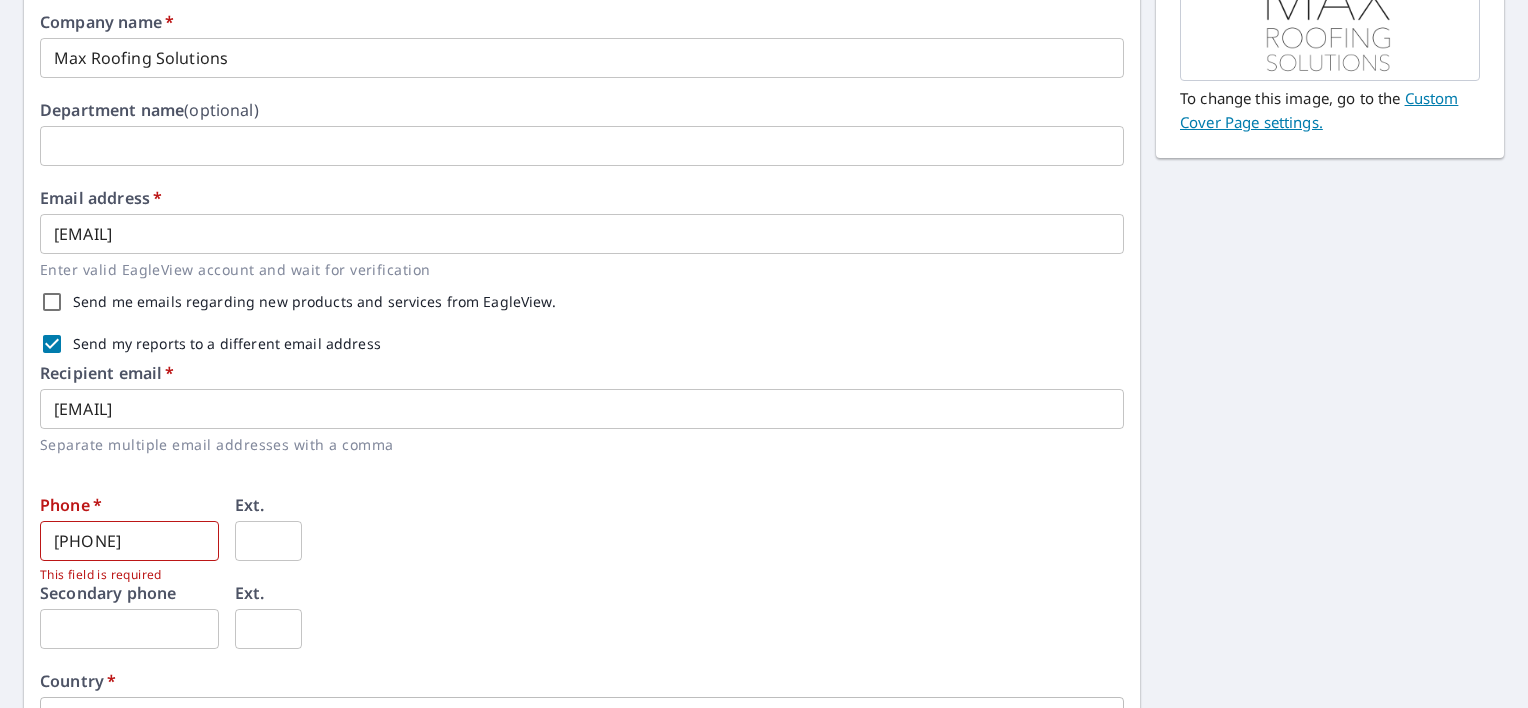 click on "[PHONE]" at bounding box center [129, 541] 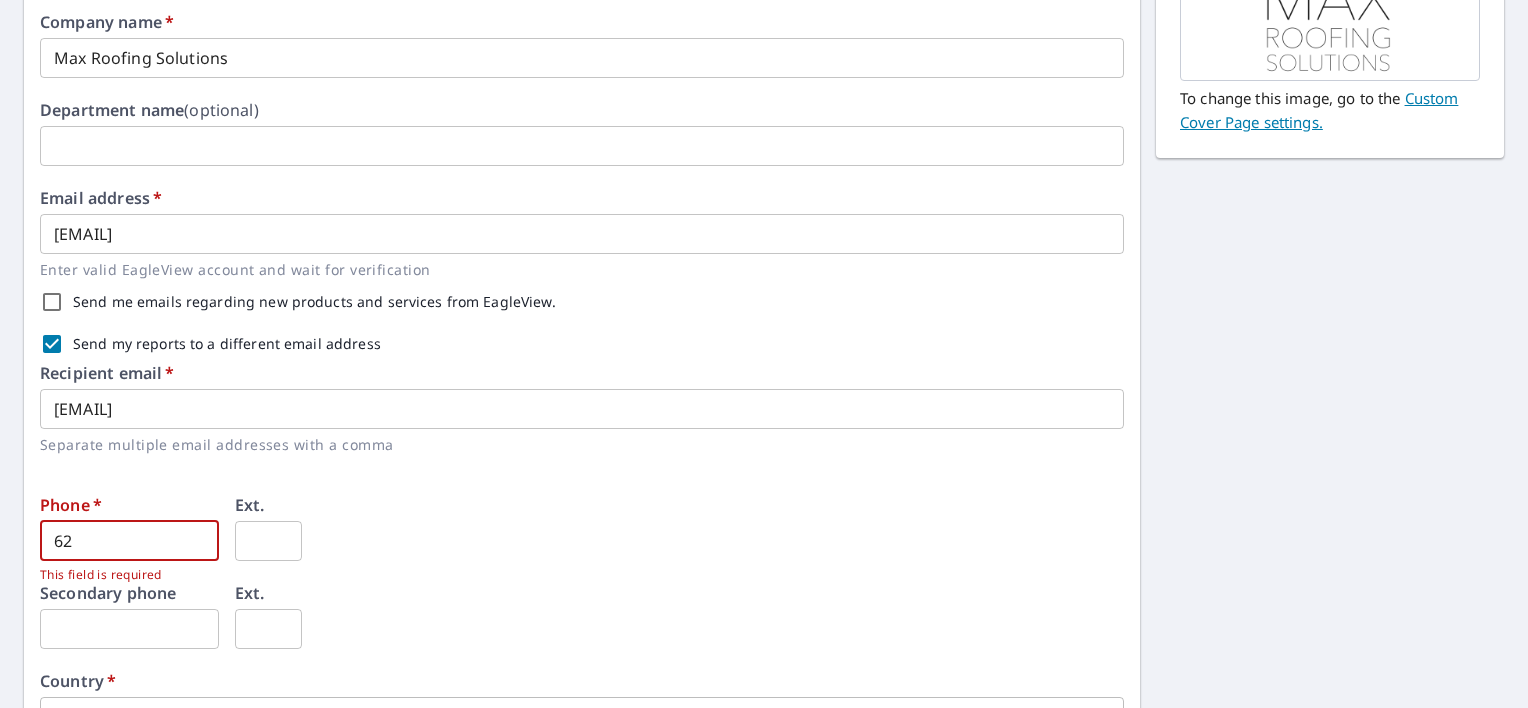 type on "6" 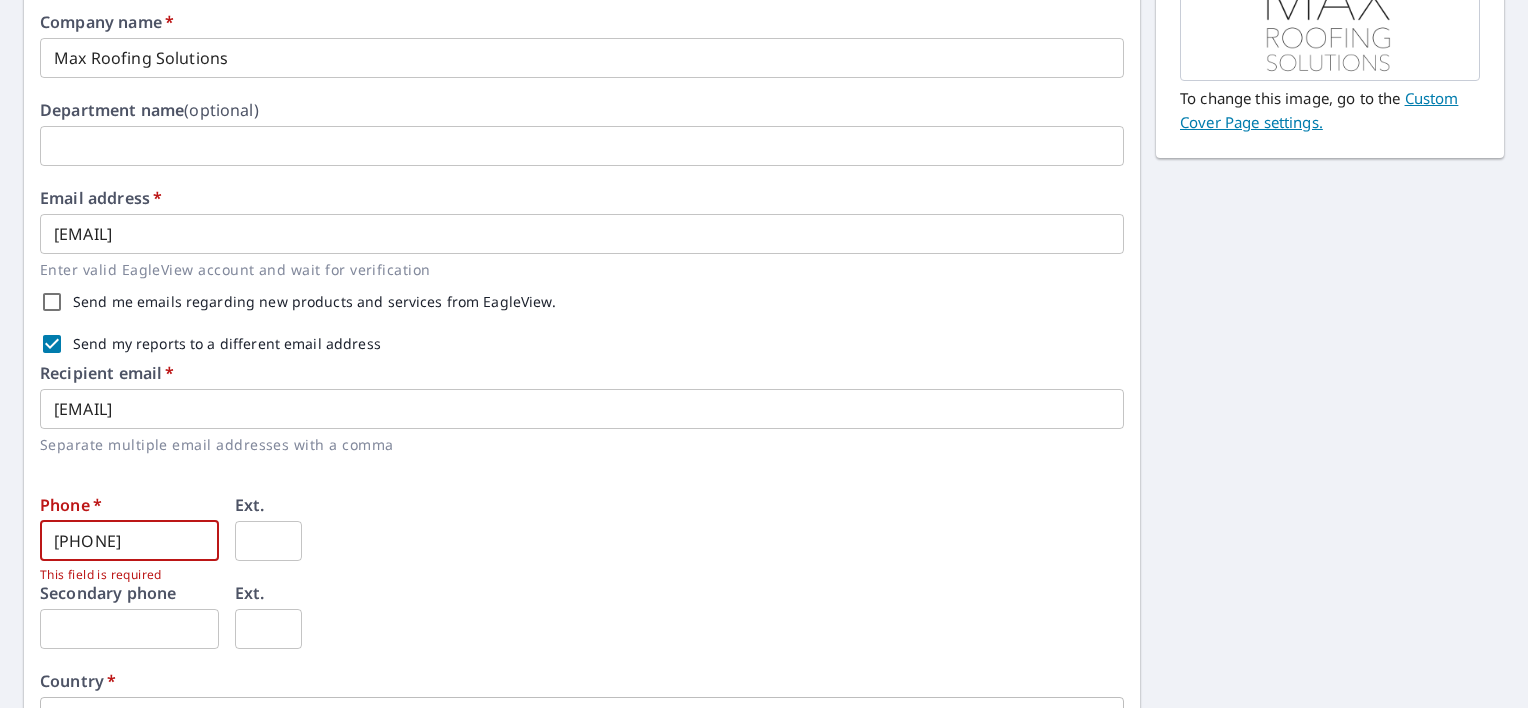 click on "Phone   * [PHONE] ​ This field is required Ext. ​" at bounding box center [582, 541] 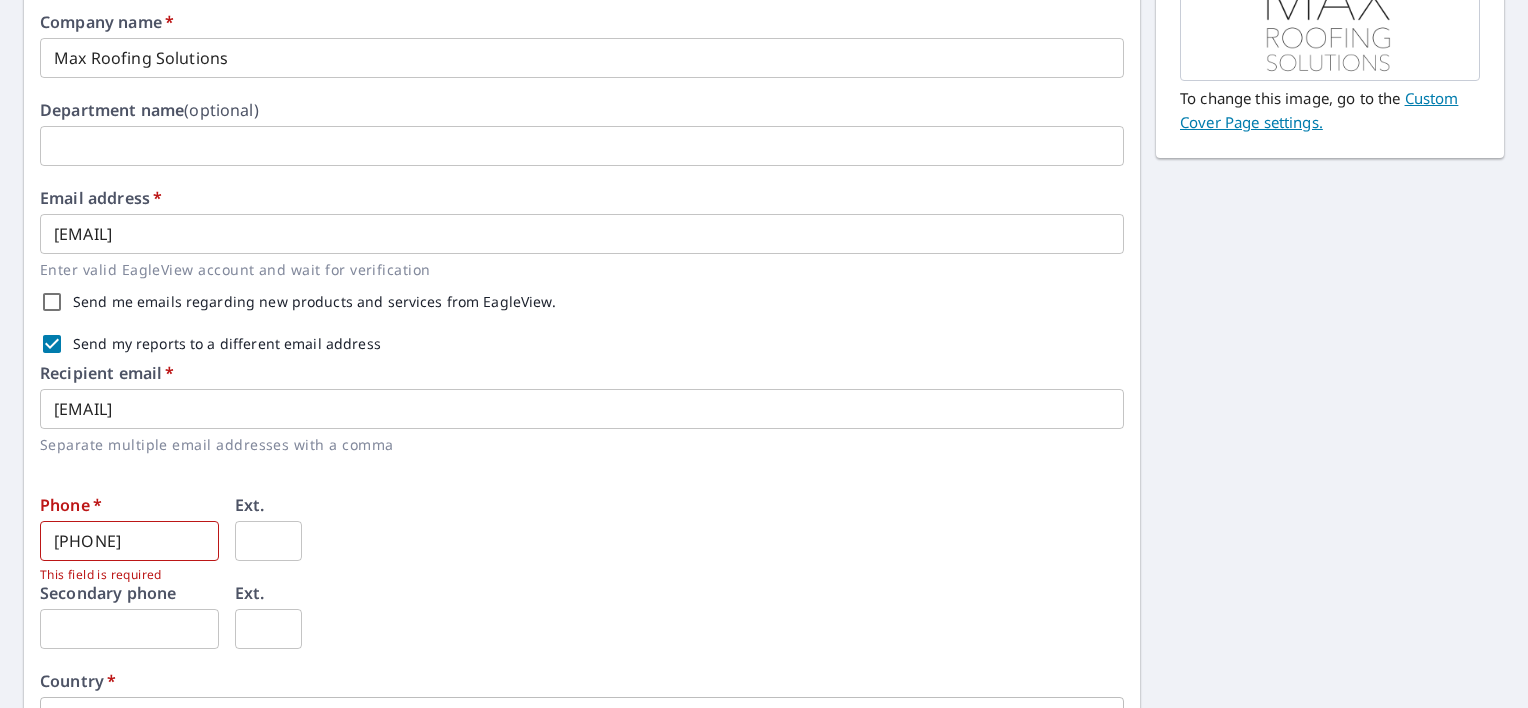 click on "[PHONE]" at bounding box center [129, 541] 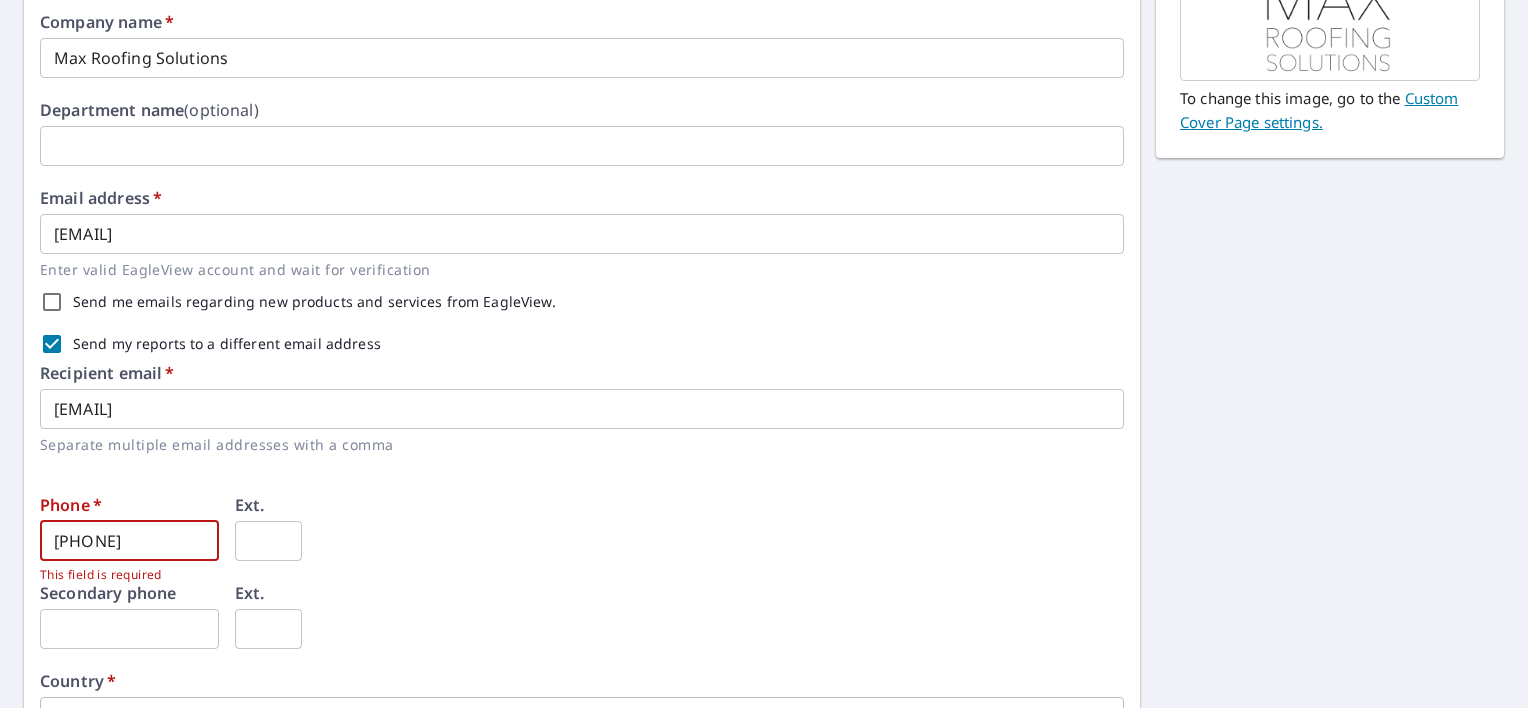 click on "[PHONE]" at bounding box center (129, 541) 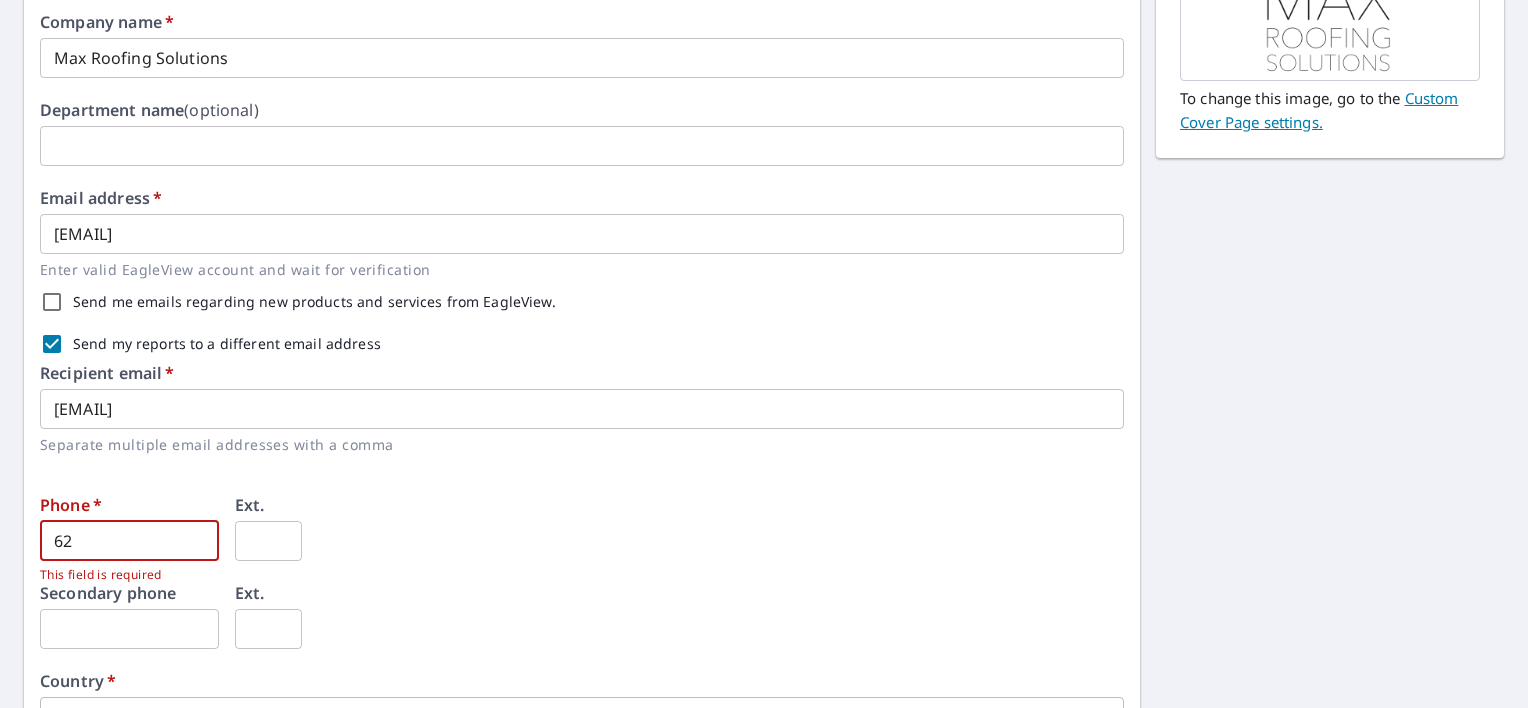 type on "6" 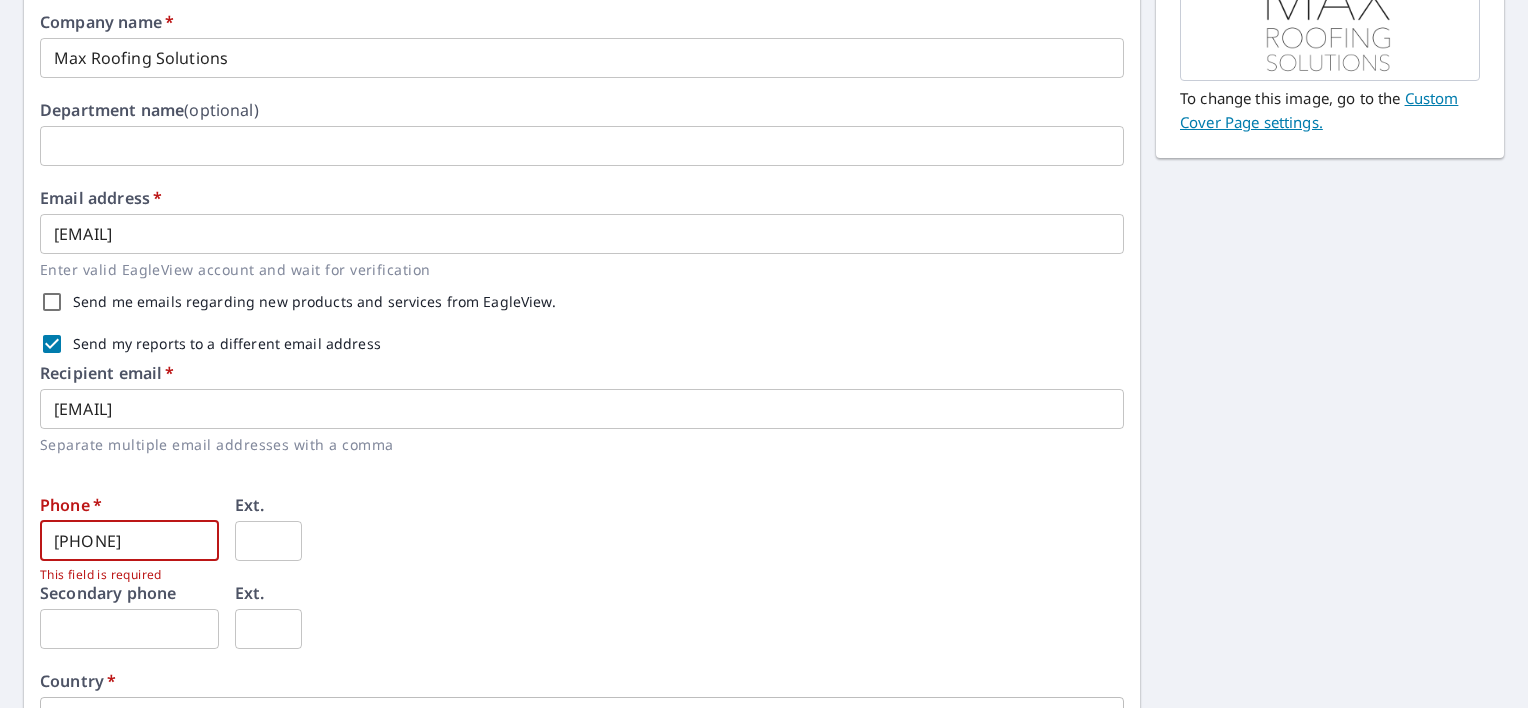 type on "[PHONE]" 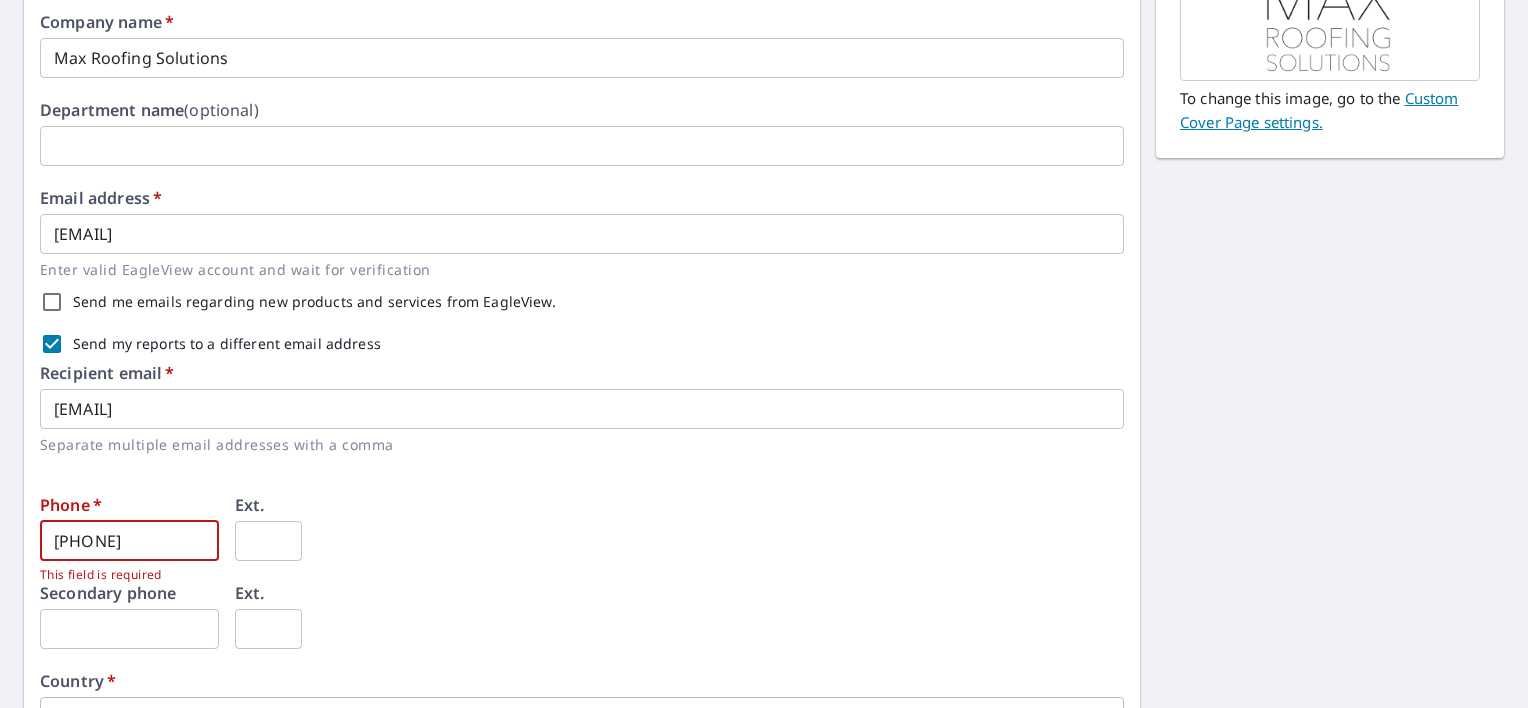drag, startPoint x: 178, startPoint y: 541, endPoint x: 18, endPoint y: 570, distance: 162.60689 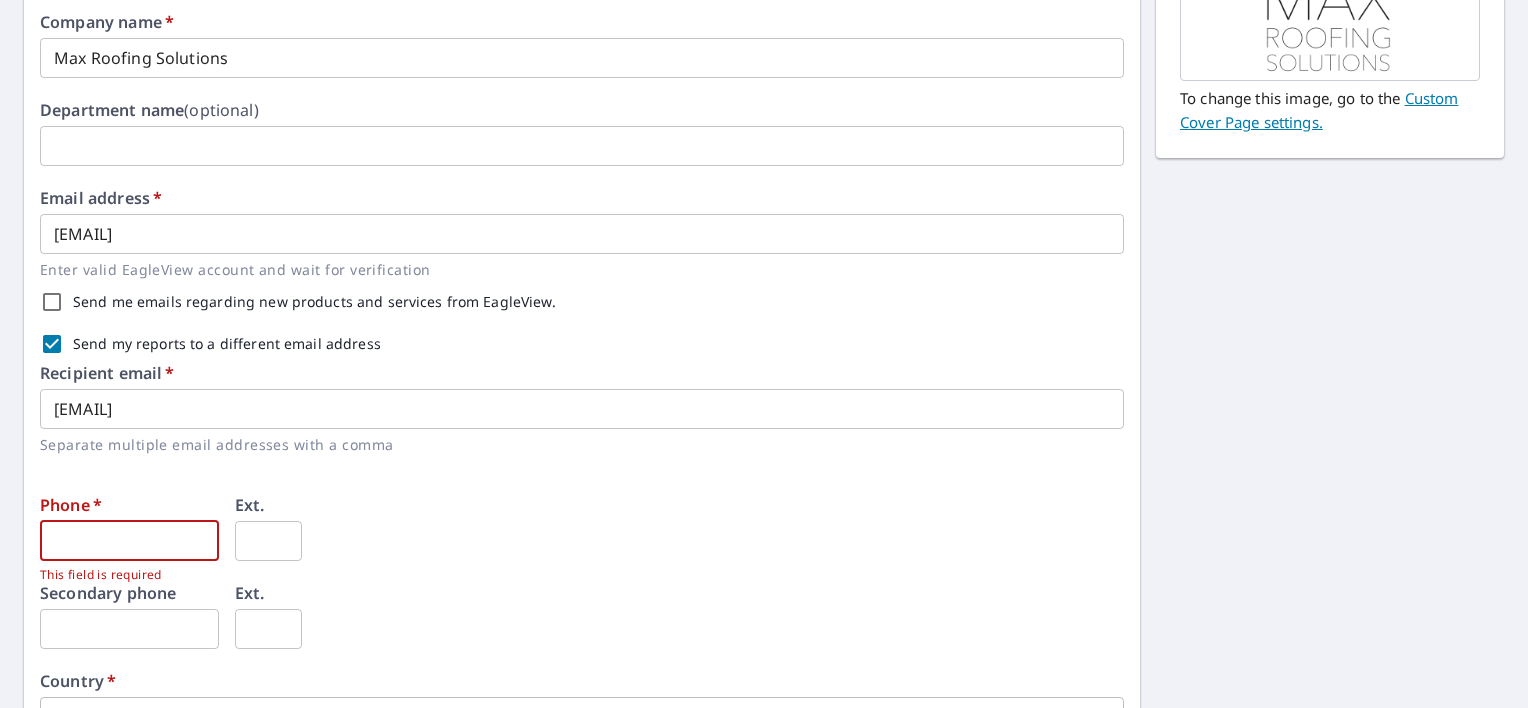 click on "First name   * [FIRST] ​ Last name   * [LAST] ​ Company name   * Max Roofing Solutions ​ Department name  (optional) ​ Email address   * [EMAIL] ​ Enter valid EagleView account and wait for verification Send me emails regarding new products and services from EagleView. Send my reports to a different email address Recipient email   * [EMAIL] ​ Separate multiple email addresses with a comma Phone   * ​ This field is required Ext. ​ Secondary phone ​ Ext. ​ Country   * United States US ​ Address 1   * [NUMBER] [STREET] ​ Address 2 ​ City   * [CITY] ​ State   * [STATE] ​ Zip code   * [ZIP] ​ Save Cancel Company Logo To change this image, go to the   Custom Cover Page settings." at bounding box center [764, 449] 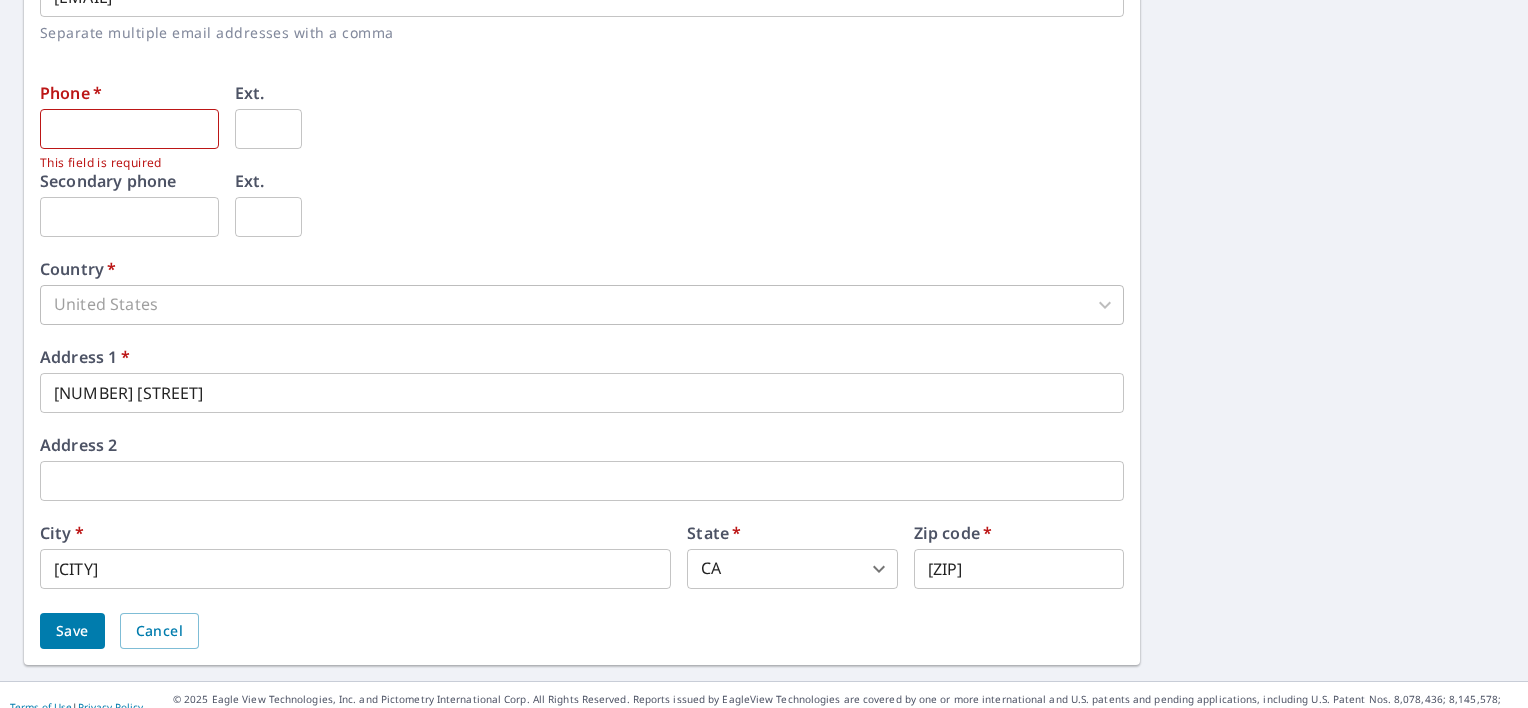 scroll, scrollTop: 916, scrollLeft: 0, axis: vertical 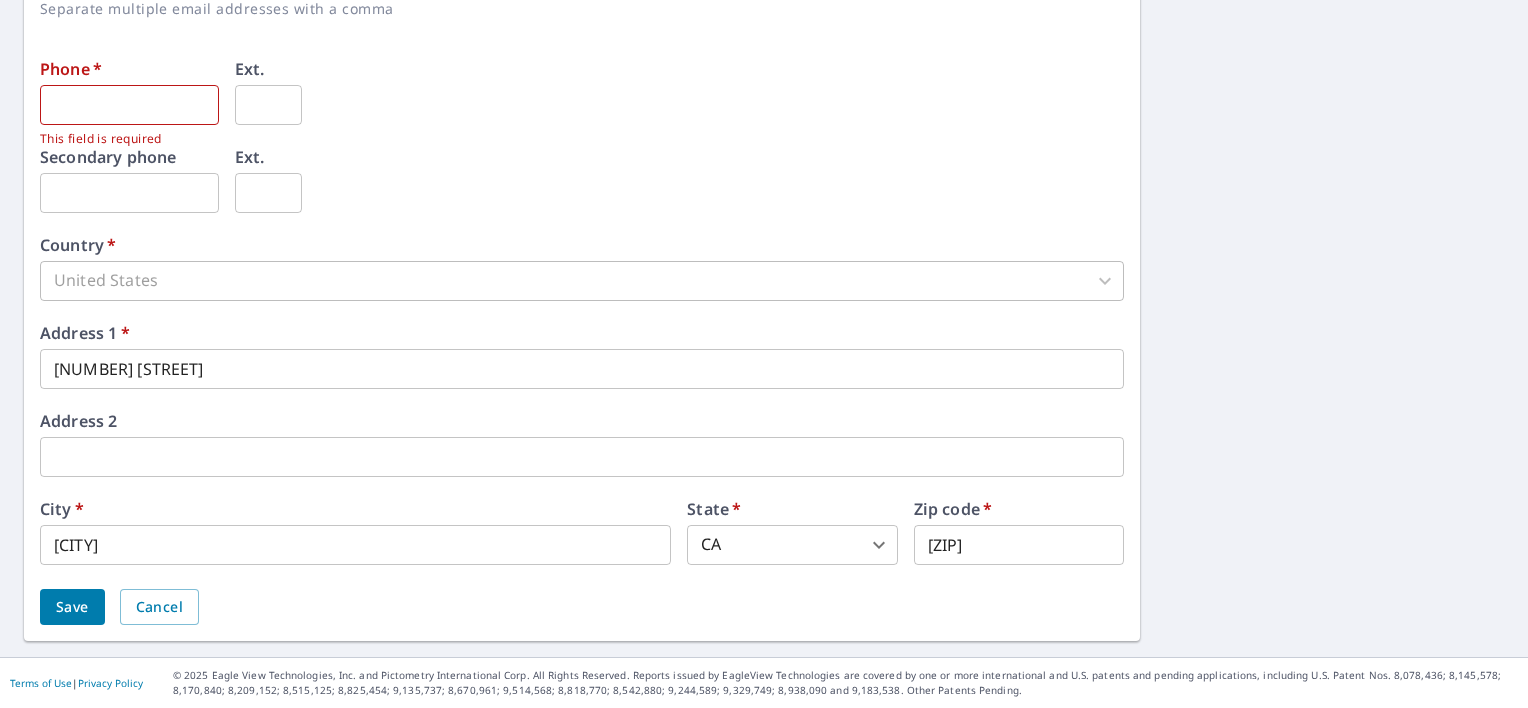 click on "Save" at bounding box center [72, 607] 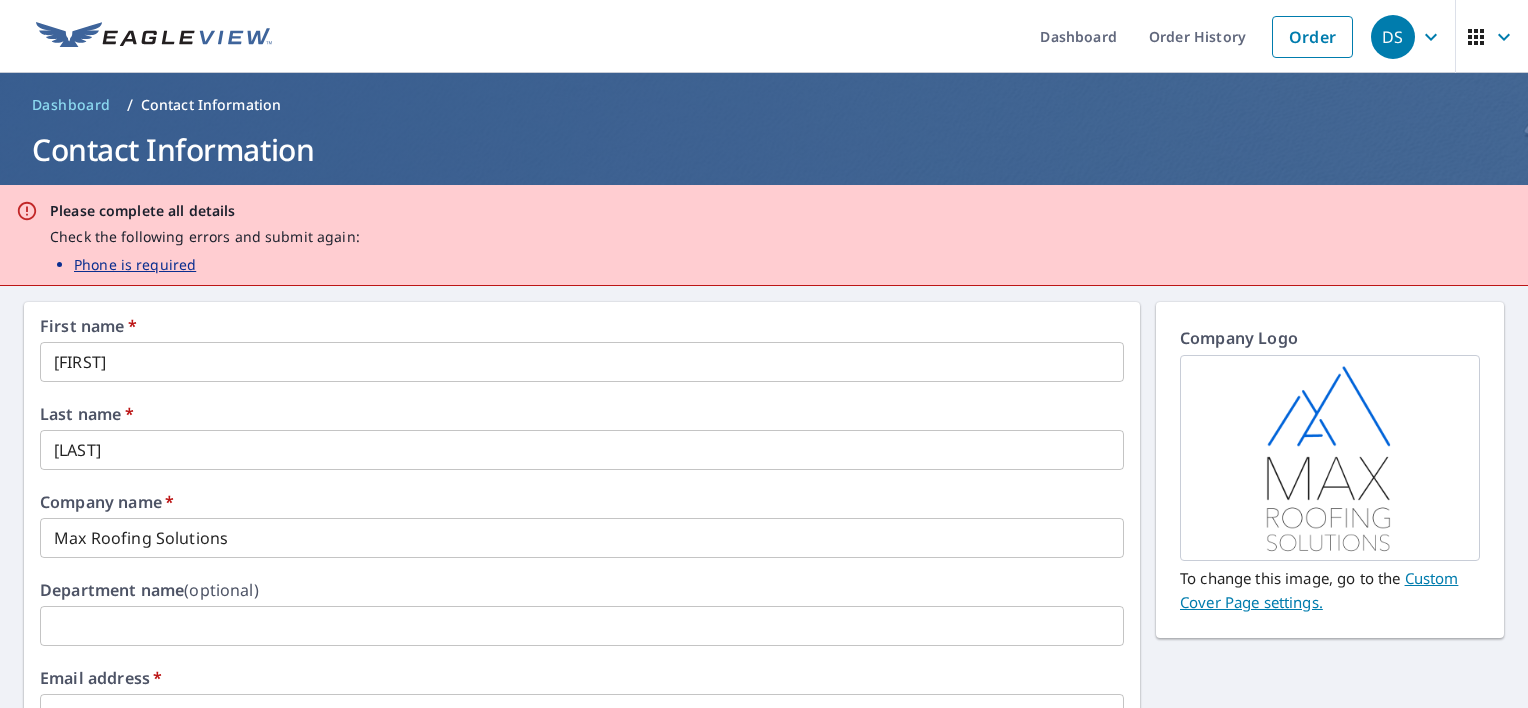 click on "Phone is required" at bounding box center [135, 264] 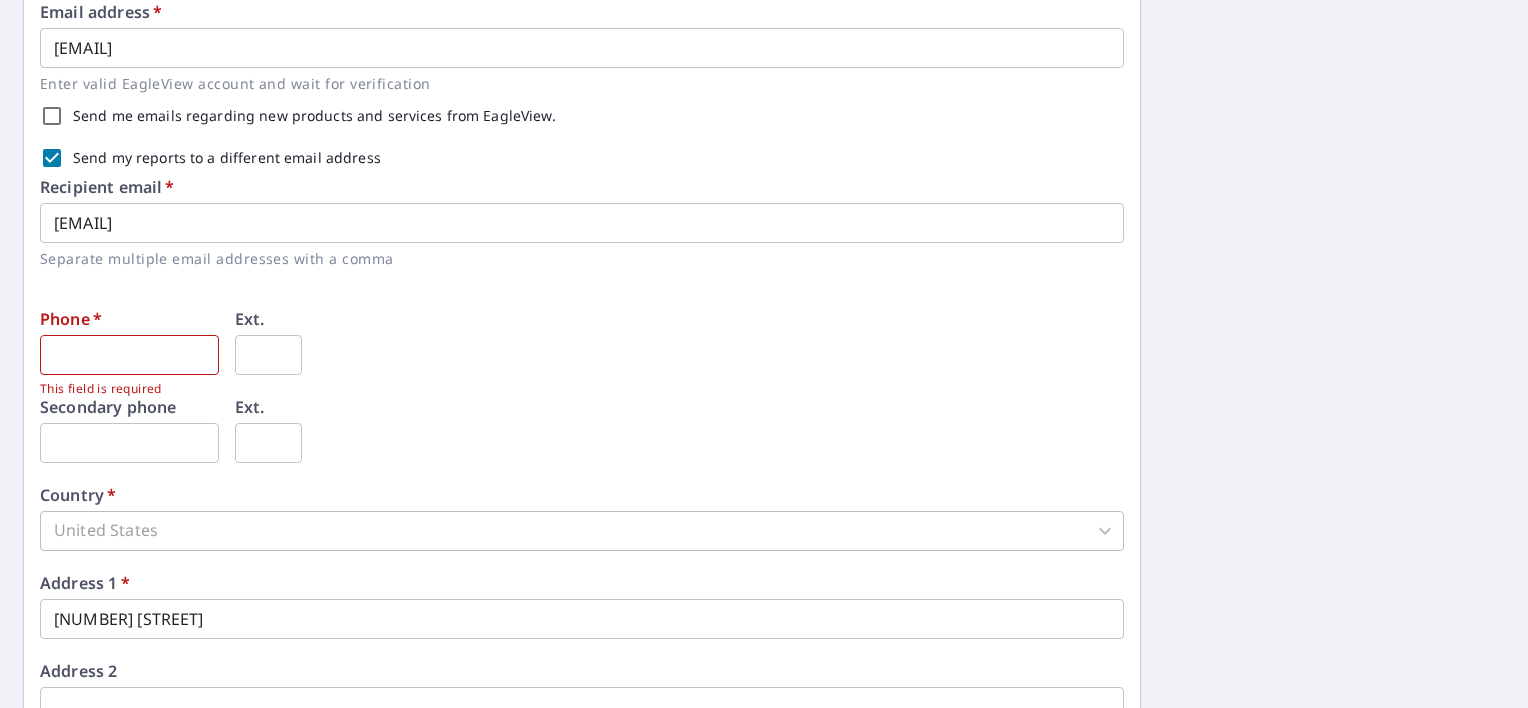 click on "This field is required" at bounding box center (122, 389) 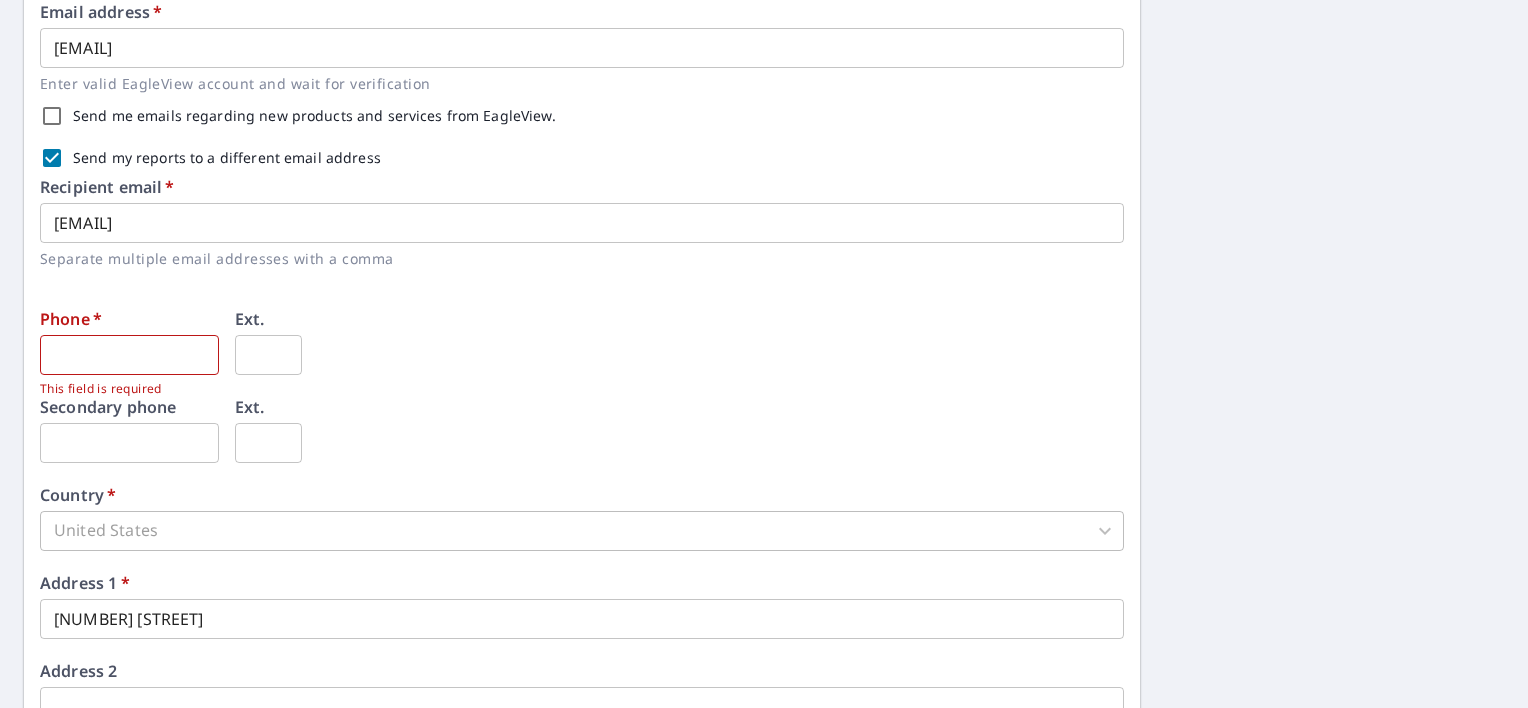 click on "[EMAIL]" at bounding box center (582, 223) 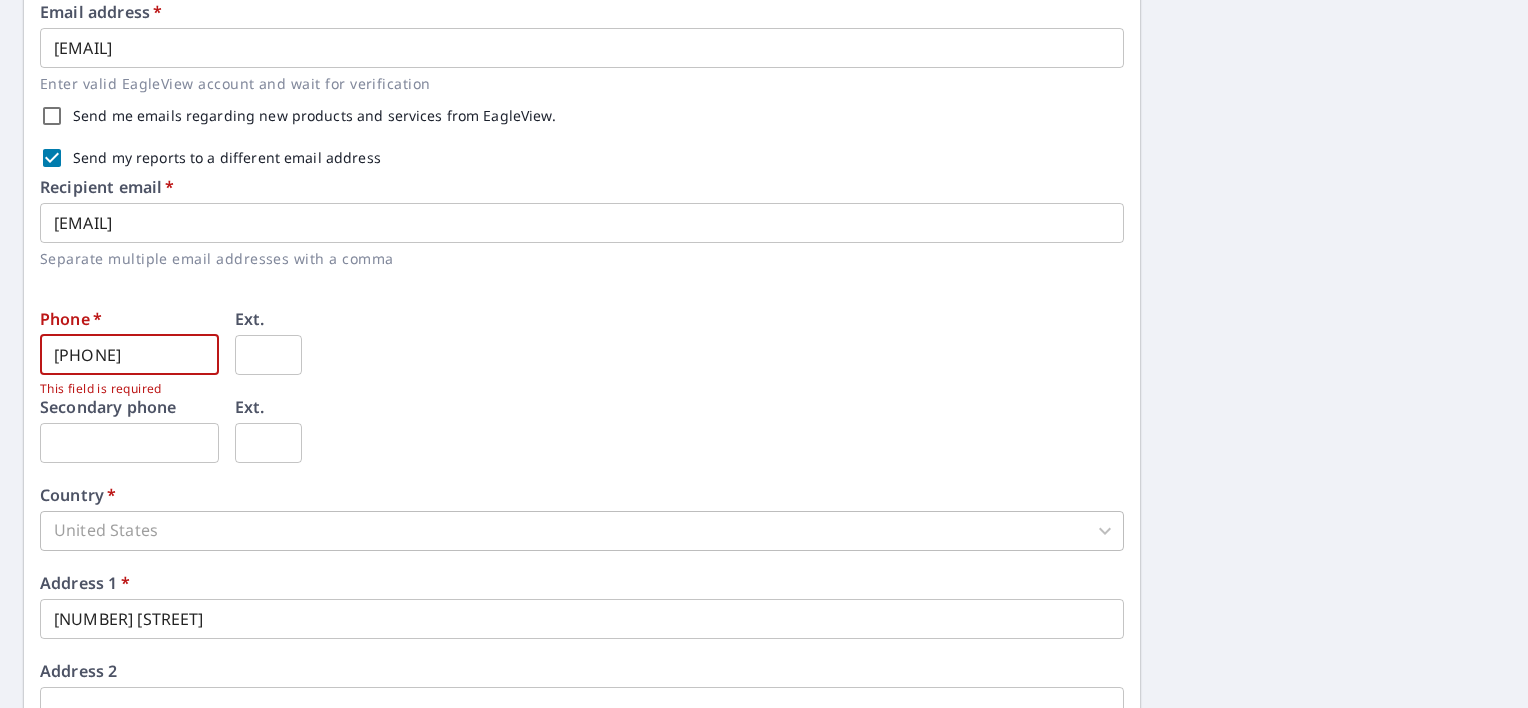 type on "[PHONE]" 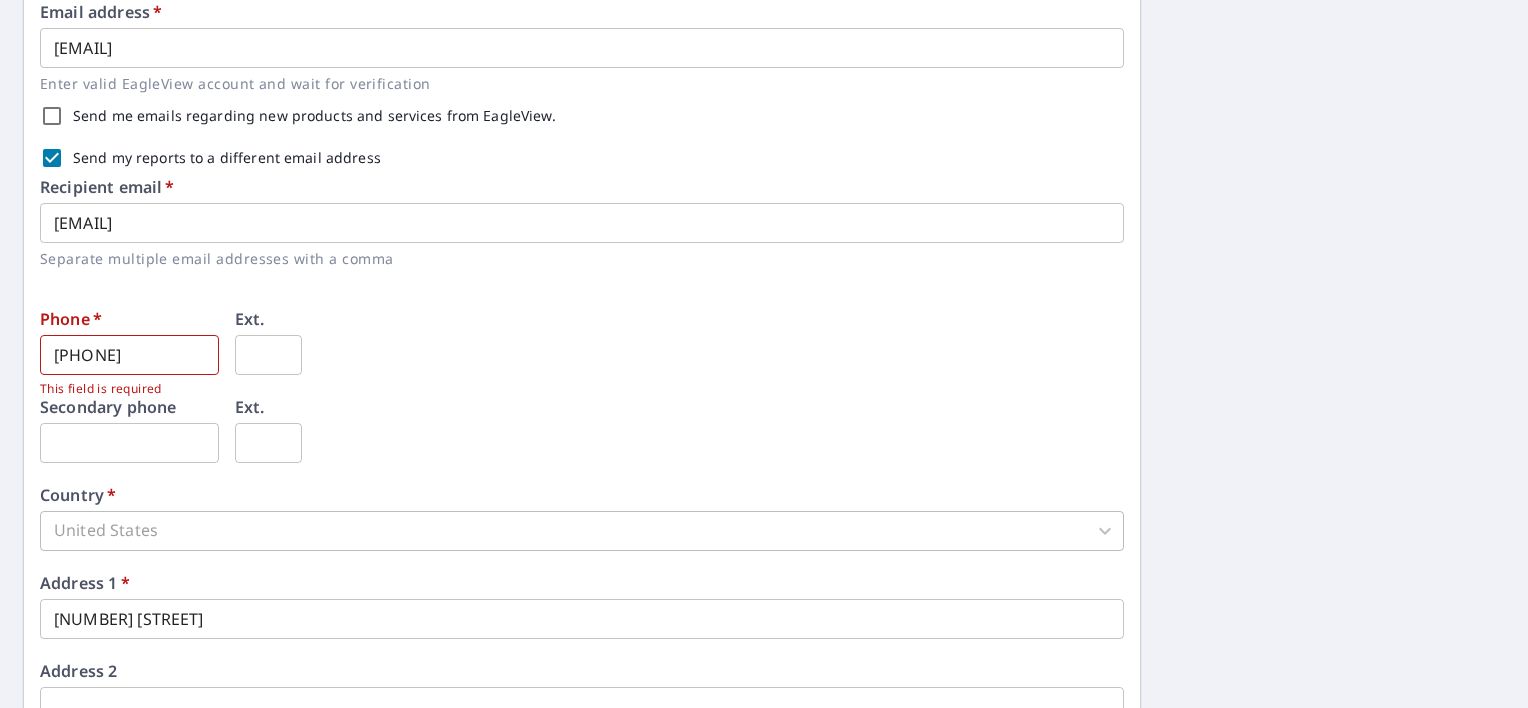 click on "Recipient email   * [EMAIL] ​ Separate multiple email addresses with a comma" at bounding box center (582, 224) 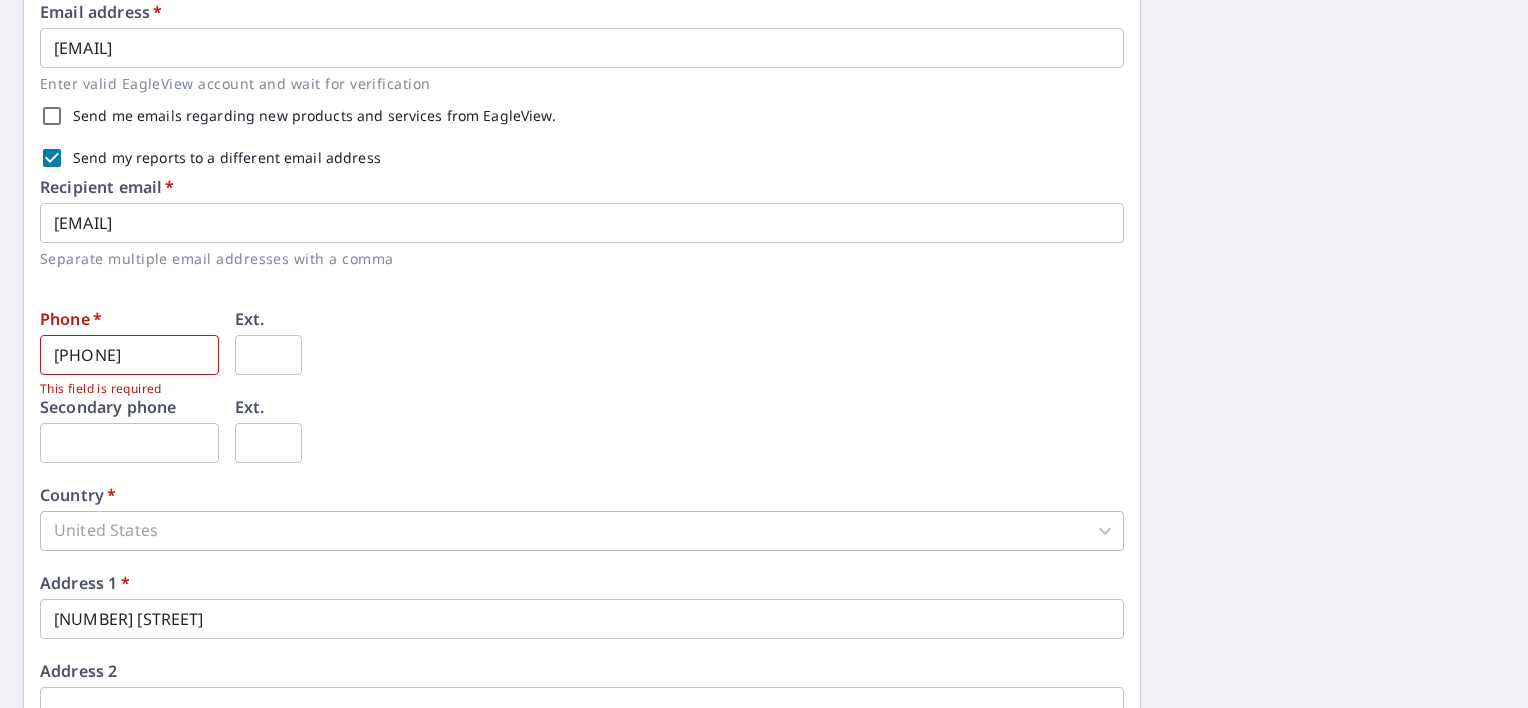scroll, scrollTop: 916, scrollLeft: 0, axis: vertical 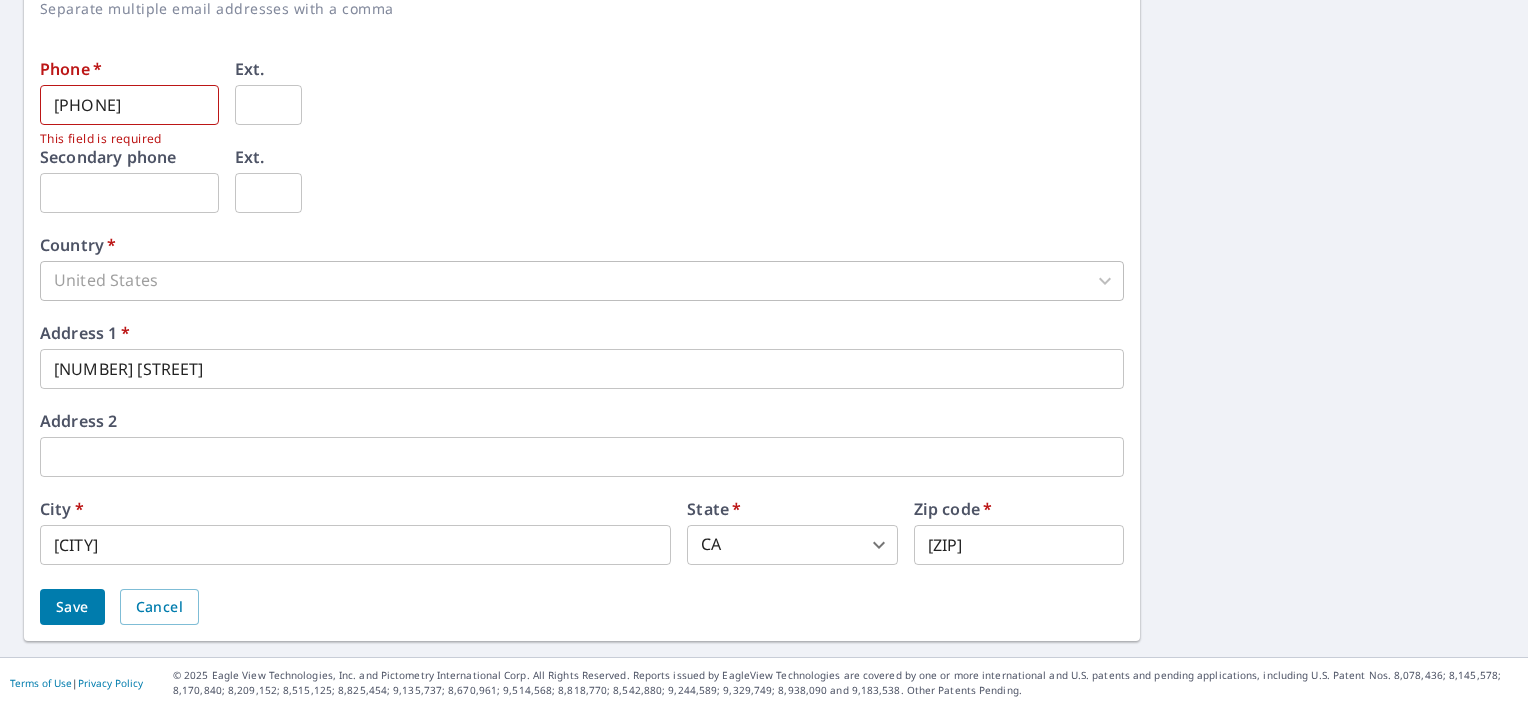 click on "Save" at bounding box center [72, 607] 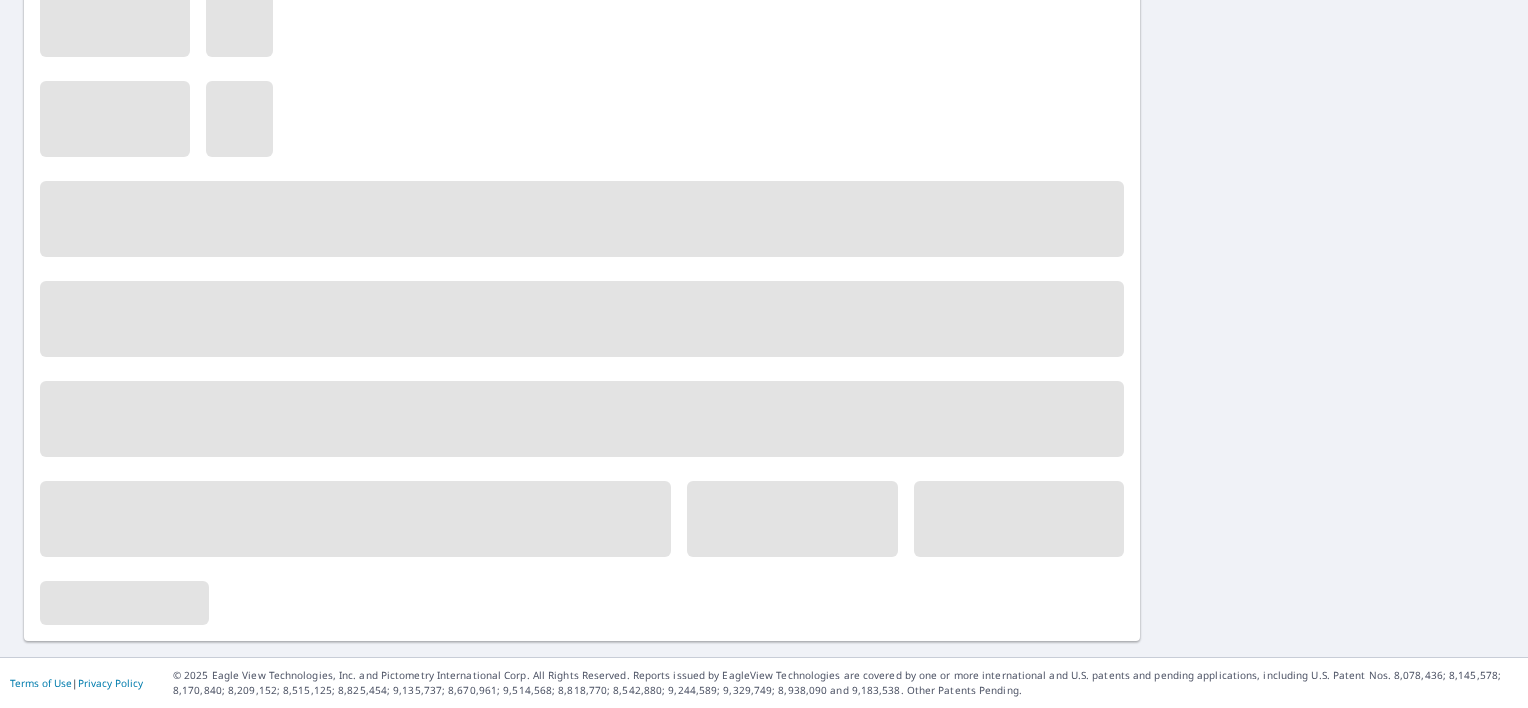 scroll, scrollTop: 0, scrollLeft: 0, axis: both 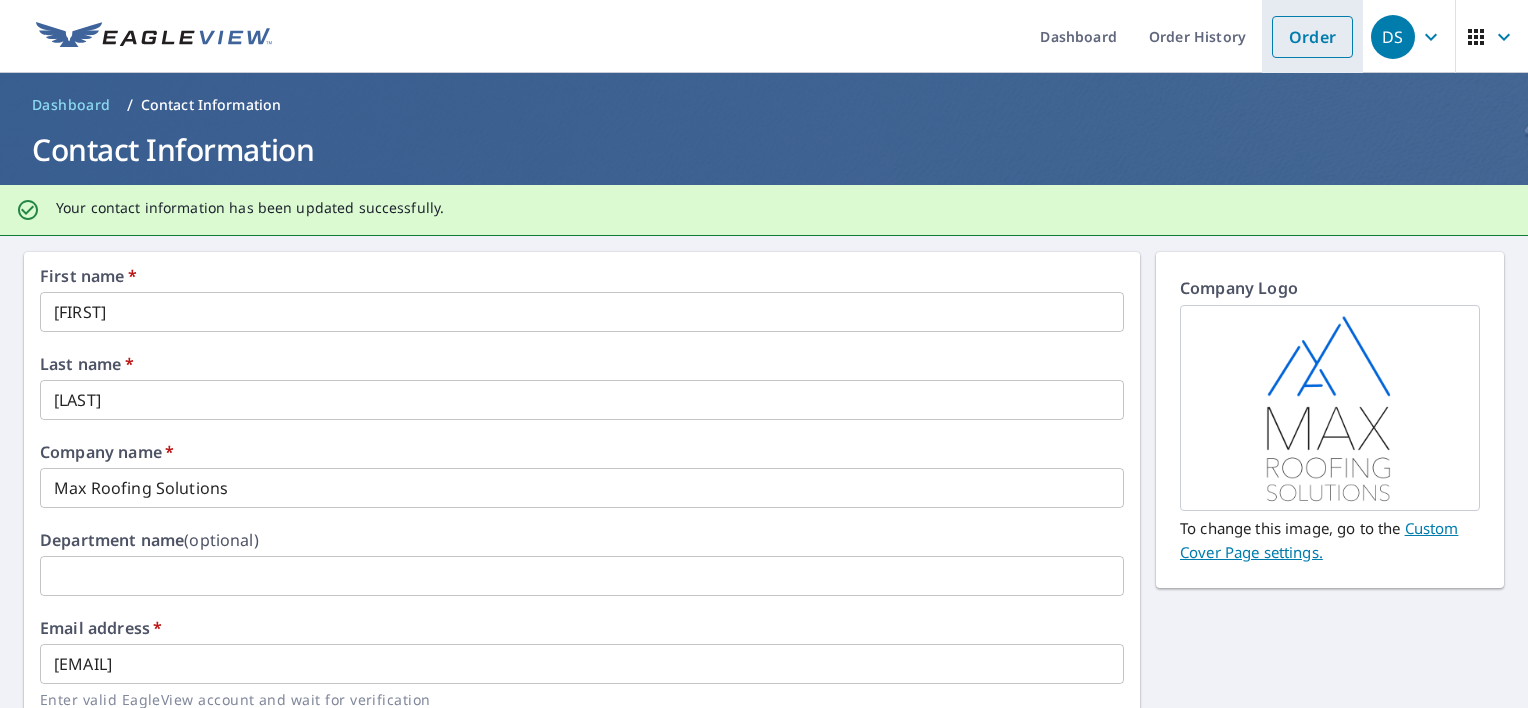 click on "Order" at bounding box center (1312, 37) 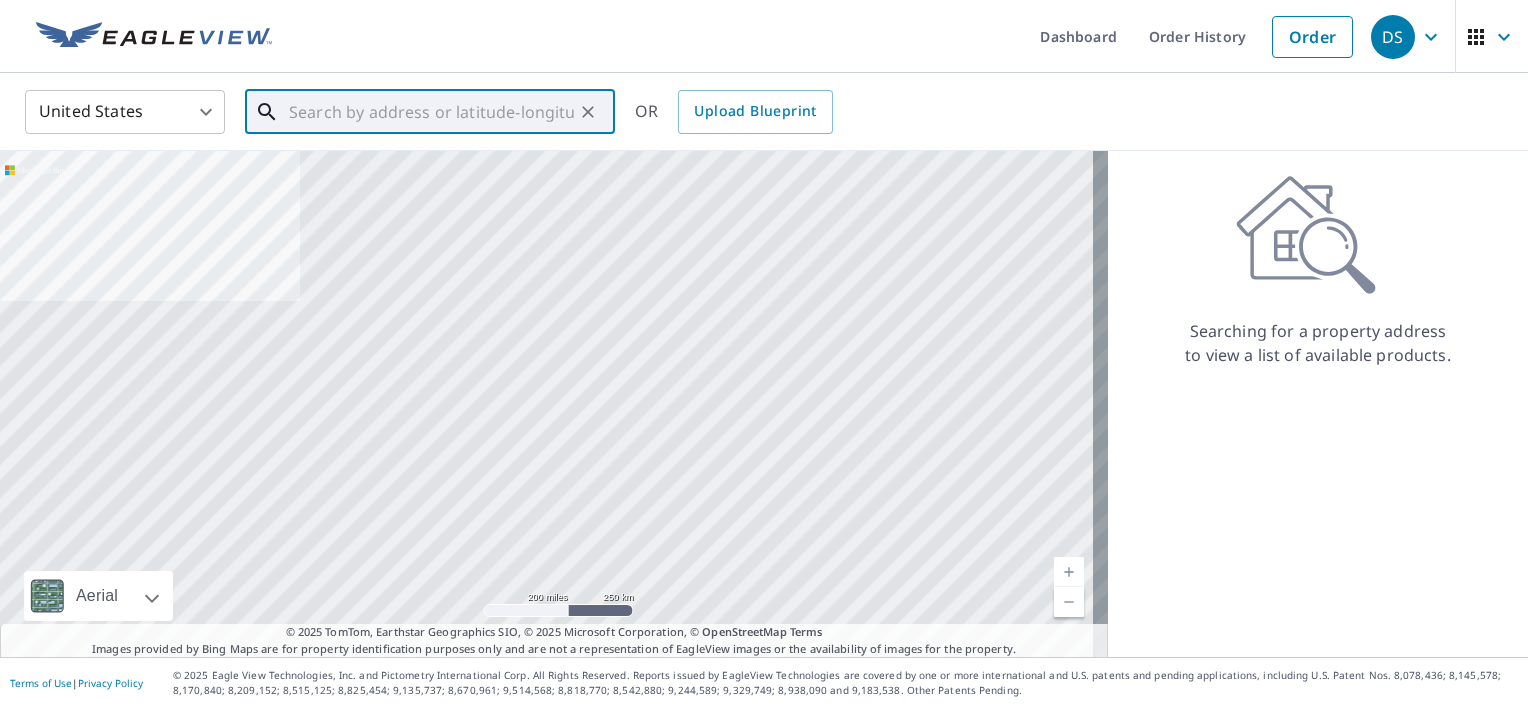 click at bounding box center (431, 112) 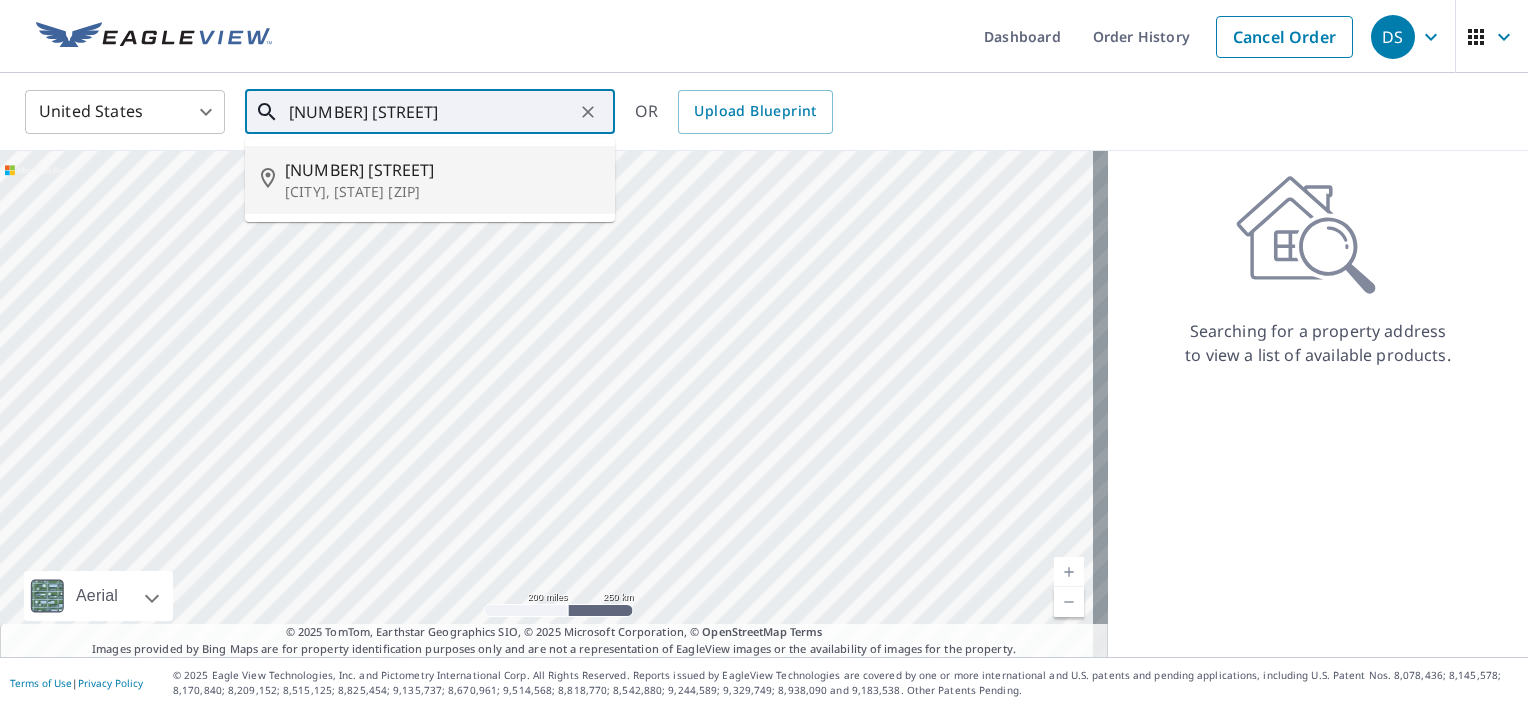 click on "[NUMBER] [STREET]" at bounding box center (442, 170) 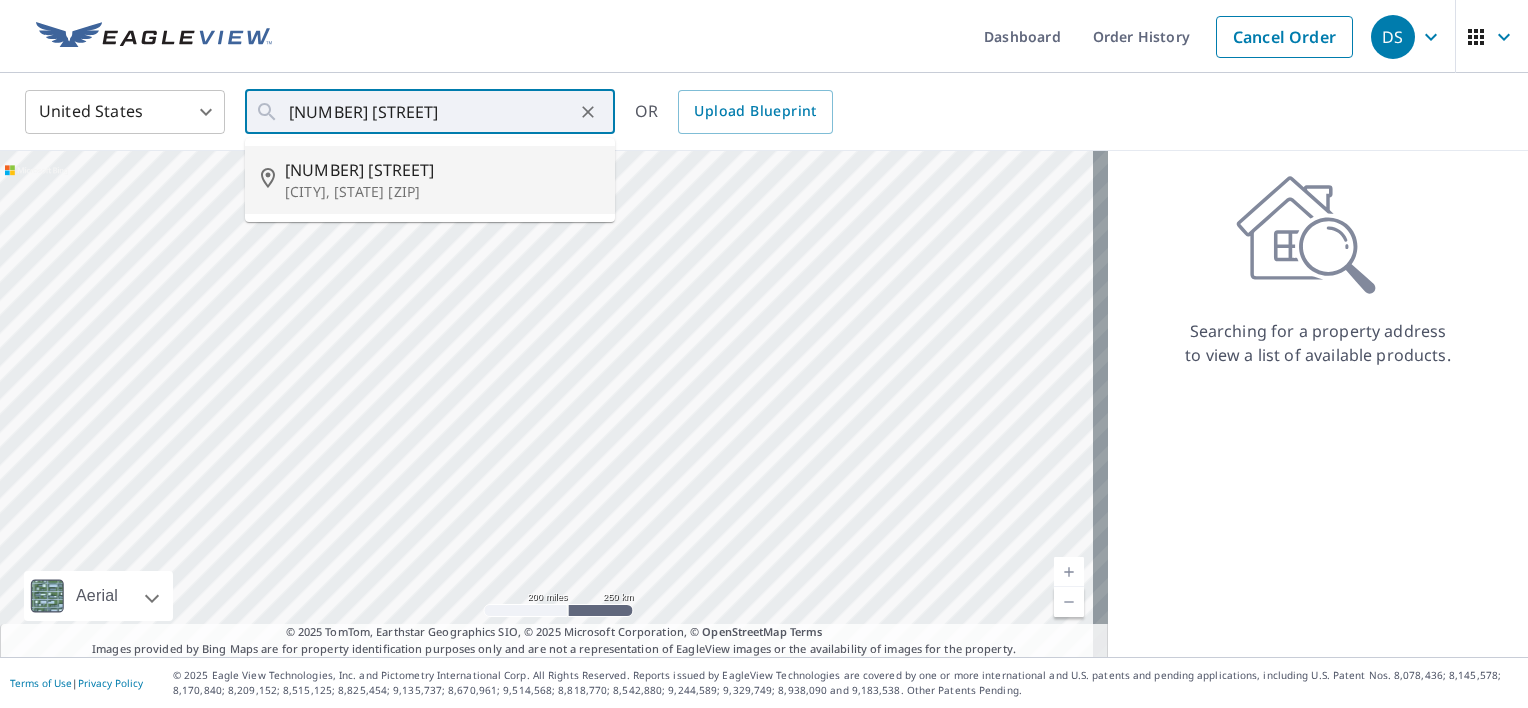 type on "[NUMBER] [STREET] [CITY], [STATE] [ZIP]" 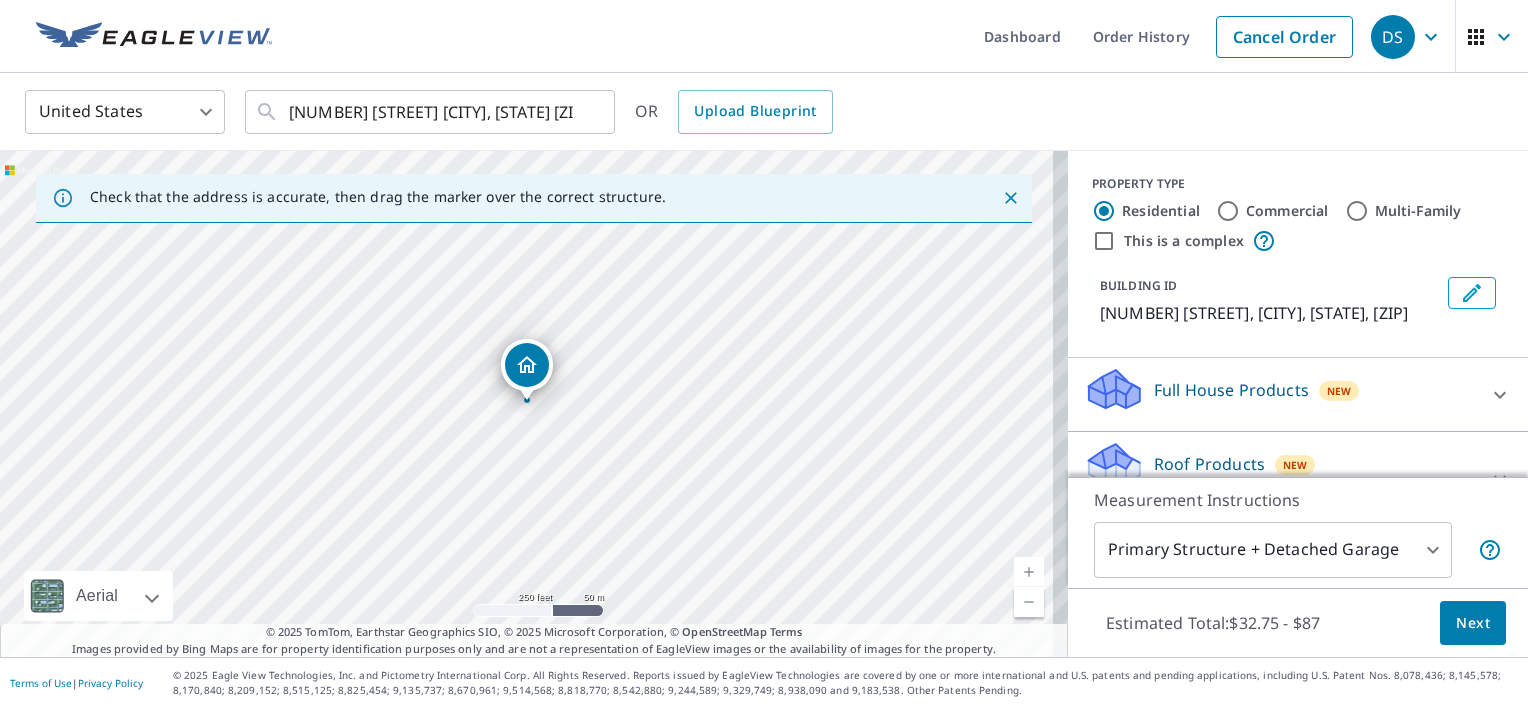 click on "Next" at bounding box center (1473, 623) 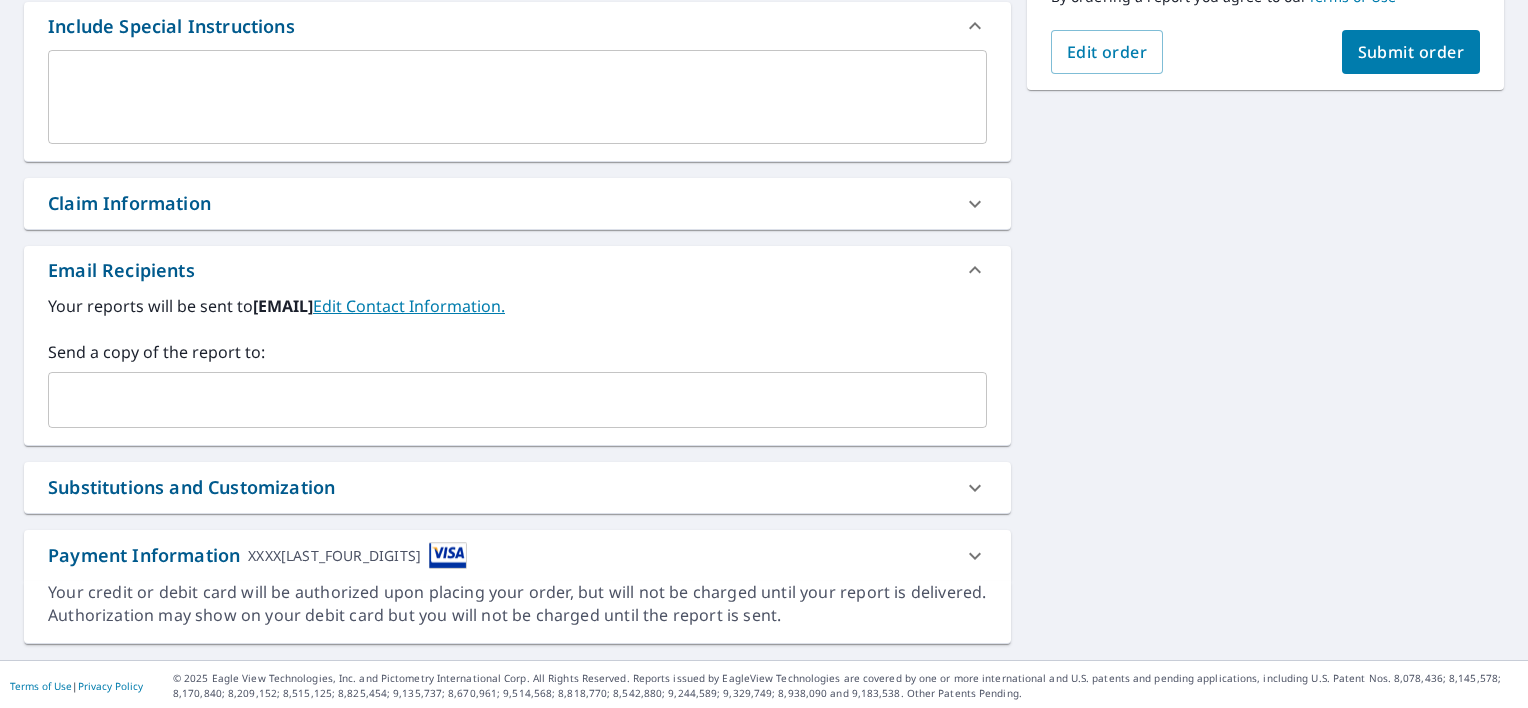 scroll, scrollTop: 549, scrollLeft: 0, axis: vertical 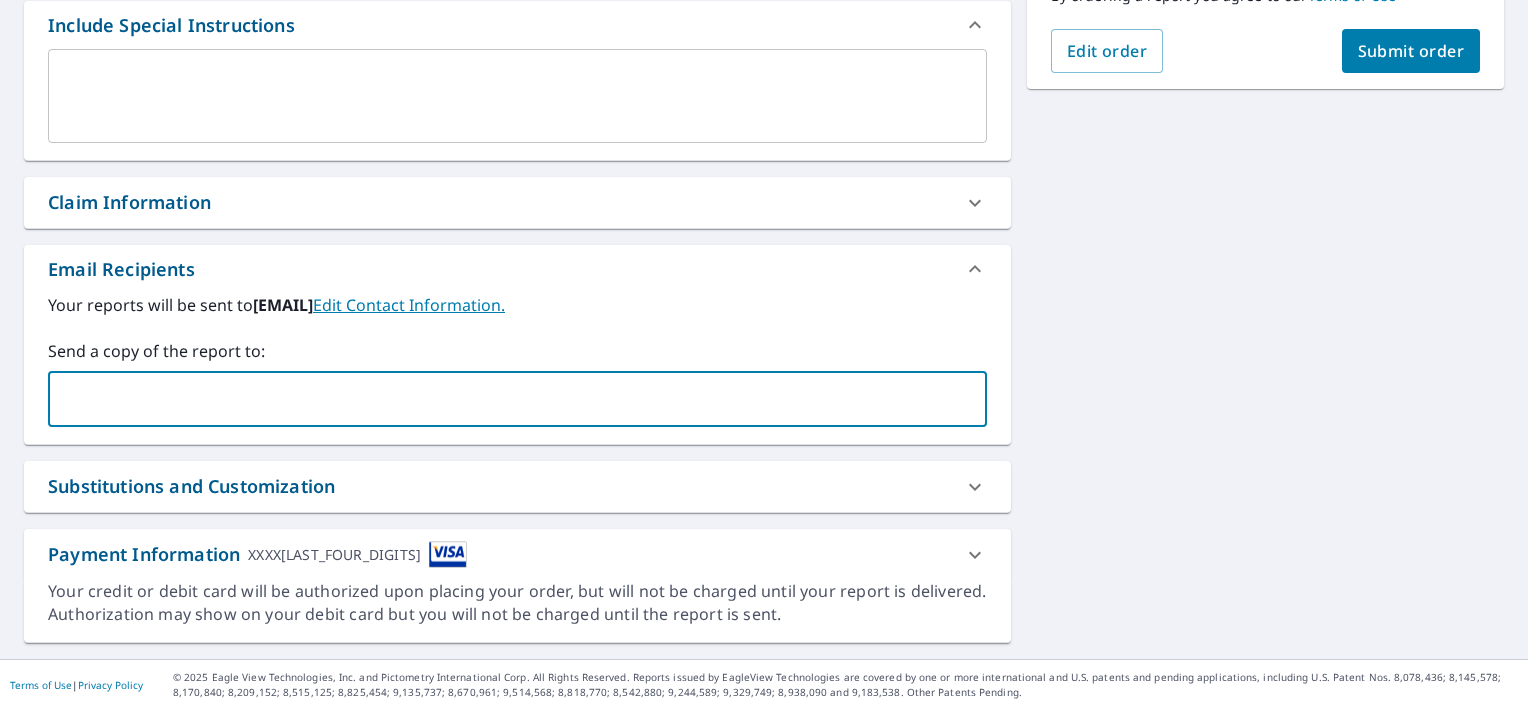 click at bounding box center (502, 399) 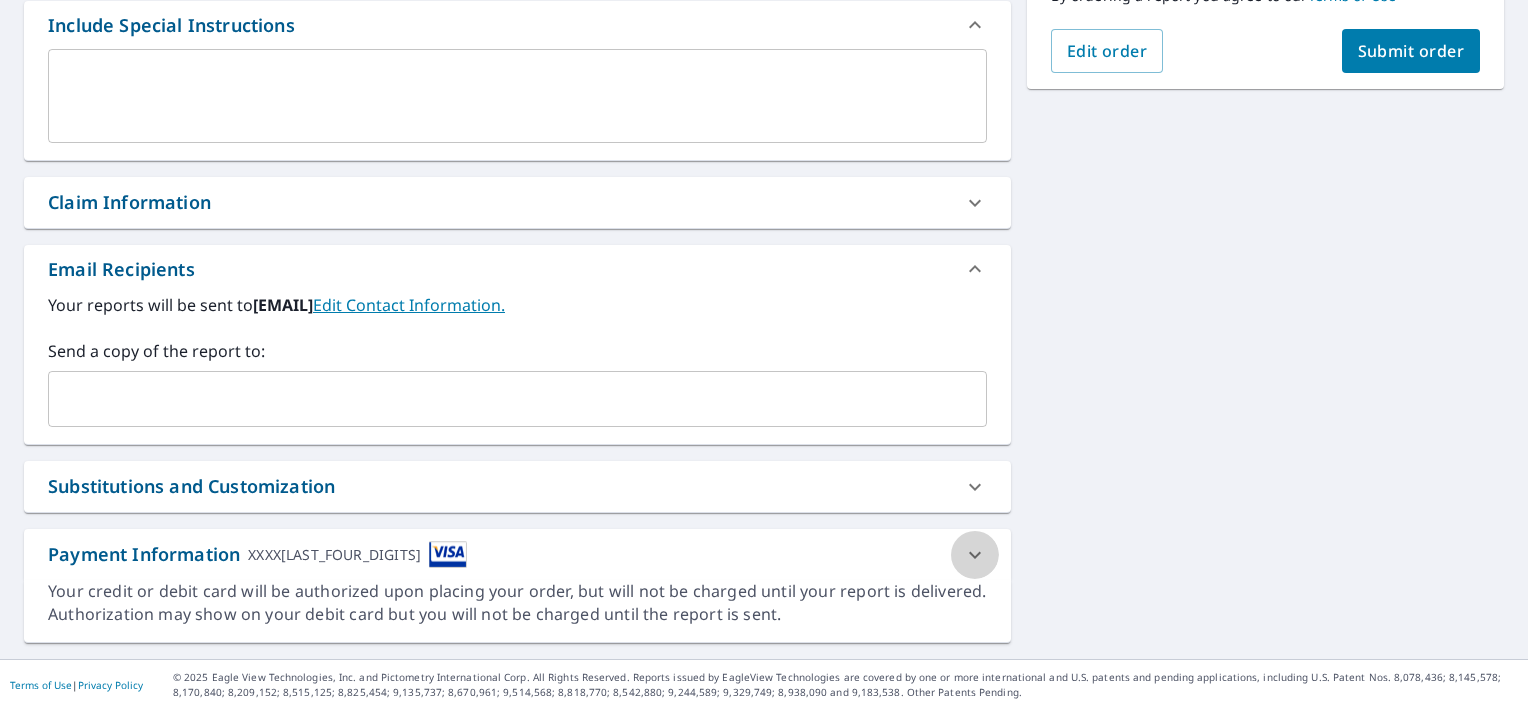 click 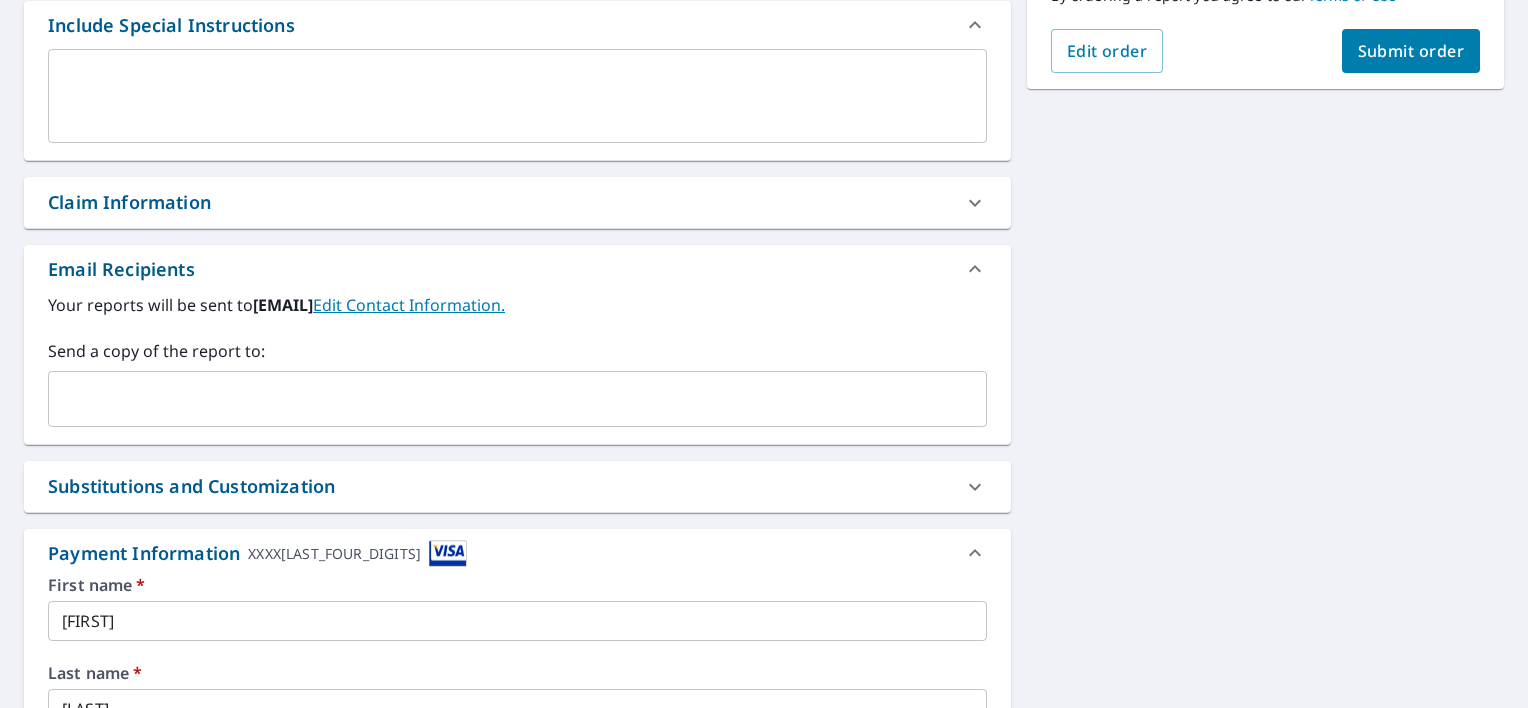 click on "[NUMBER] [STREET] [CITY], [STATE], [ZIP] Aerial Road A standard road map Aerial A detailed look from above Labels Labels 250 feet 50 m © 2025 TomTom, © Vexcel Imaging, © 2025 Microsoft Corporation,  © OpenStreetMap Terms PROPERTY TYPE Residential BUILDING ID [NUMBER] [STREET], [CITY], [STATE], [ZIP] Changes to structures in last 4 years ( renovations, additions, etc. ) Include Special Instructions x ​ Claim Information Claim number ​ Claim information ​ PO number ​ Date of loss ​ Cat ID ​ Email Recipients Your reports will be sent to  maxroofingsolutions.ca@gmail.com.  Edit Contact Information. Send a copy of the report to: ​ Substitutions and Customization Roof measurement report substitutions If a Premium Report is unavailable send me an Extended Coverage 3D Report: Yes No Ask If an Extended Coverage 3D Report is unavailable send me an Extended Coverage 2D Report: Yes No Ask If a Residential/Multi-Family Report is unavailable send me a Commercial Report: Yes No Ask Additional Report Formats DXF" at bounding box center (764, 367) 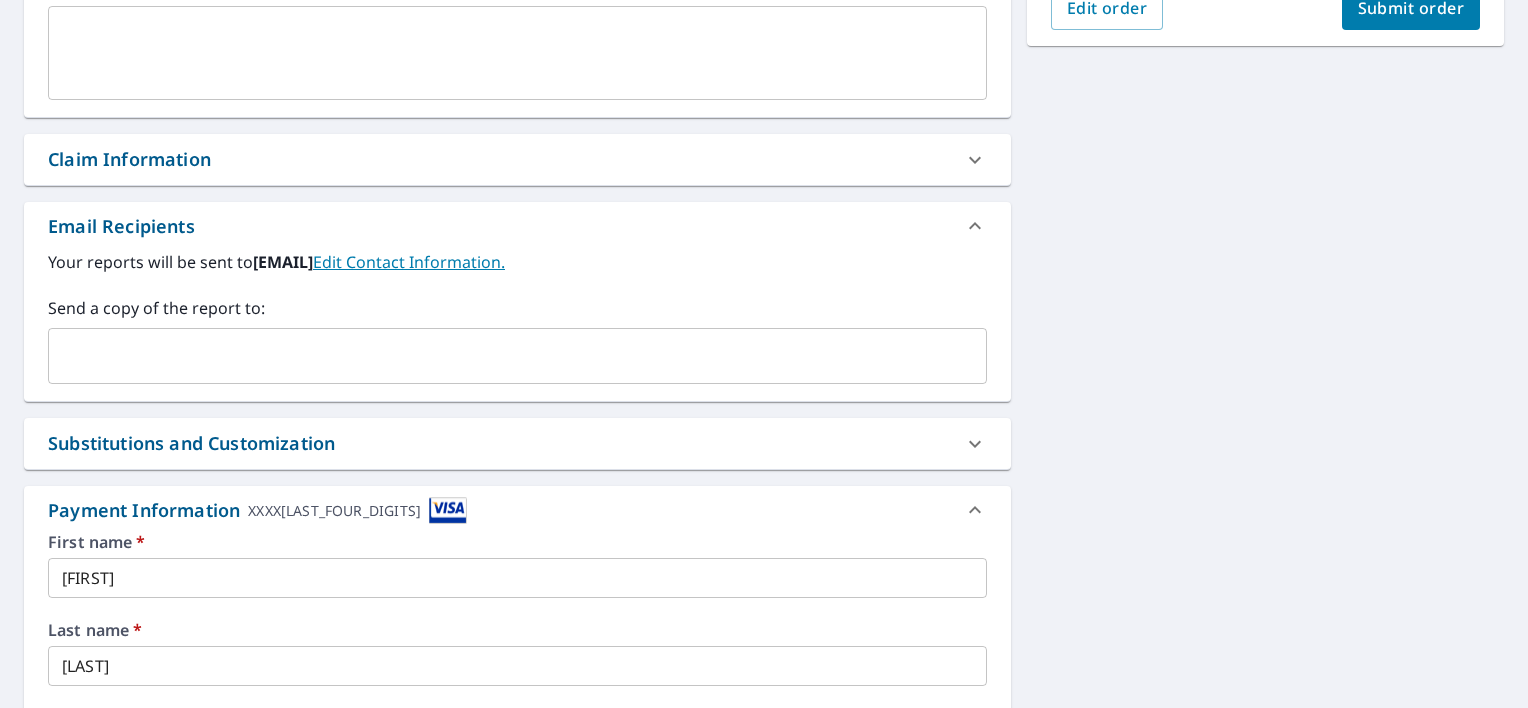 scroll, scrollTop: 589, scrollLeft: 0, axis: vertical 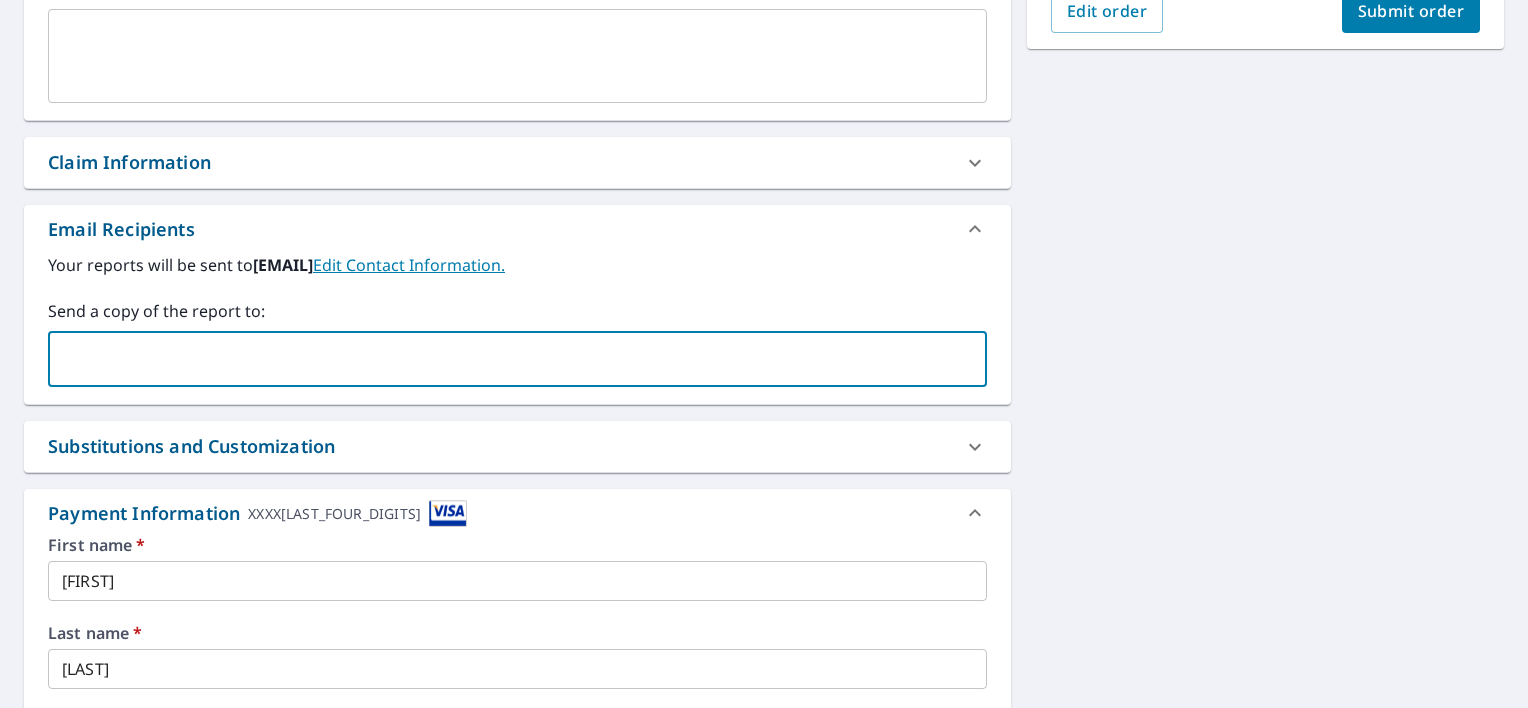 click at bounding box center (502, 359) 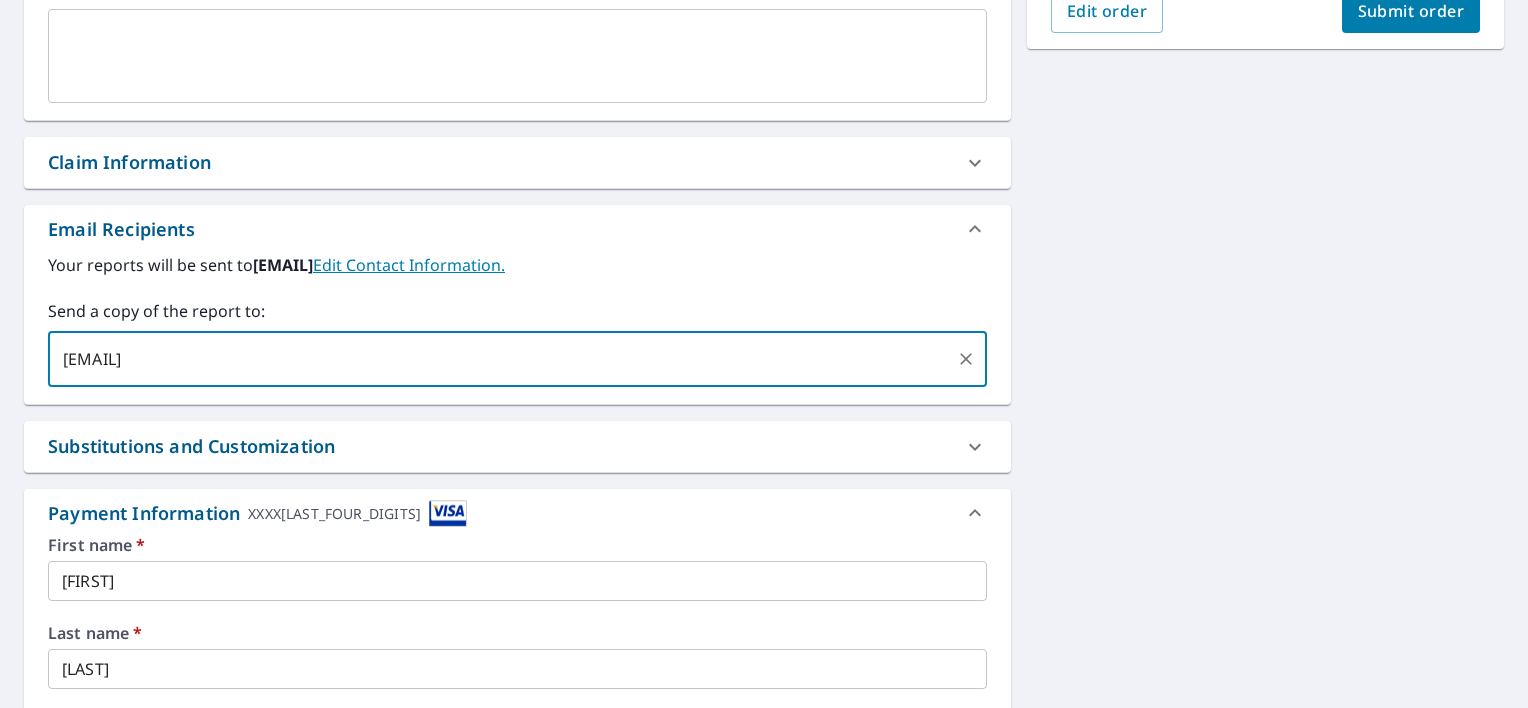 type on "[EMAIL]" 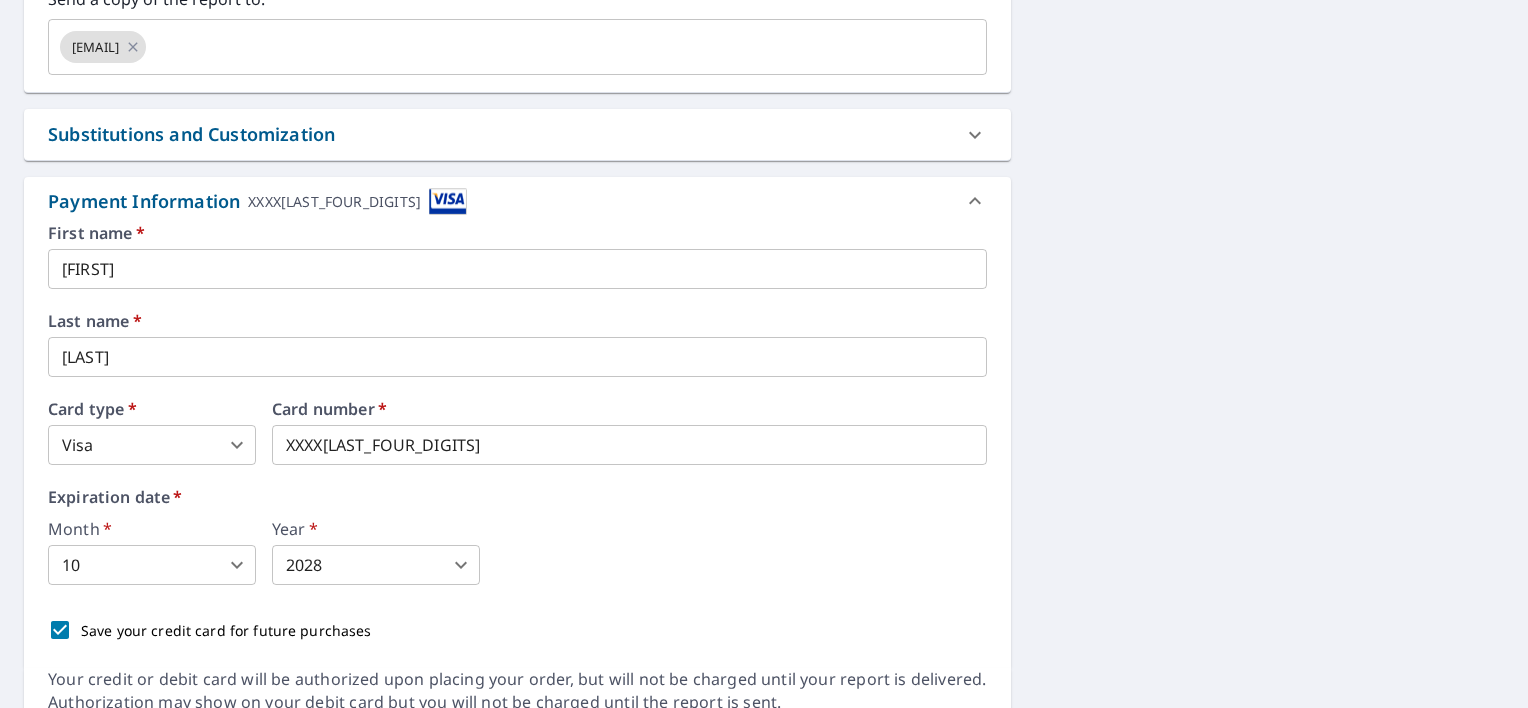 scroll, scrollTop: 922, scrollLeft: 0, axis: vertical 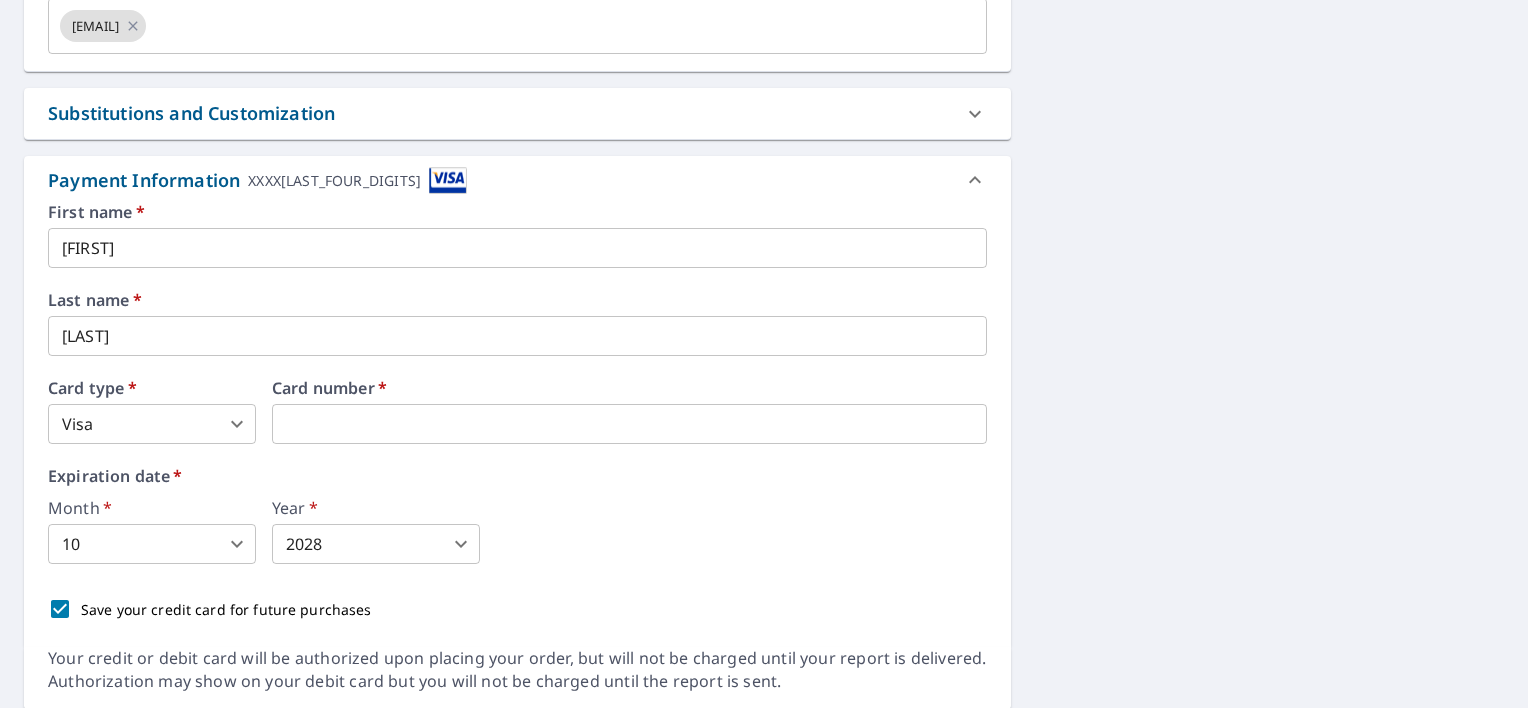 click on "First name   * [FIRST] ​ Last name   * [LAST] ​ Card type   * Visa 2 ​ Card number   * Expiration date   * Month   * 10 10 ​ Year   * 2028 2028 ​ Save your credit card for future purchases" at bounding box center [517, 417] 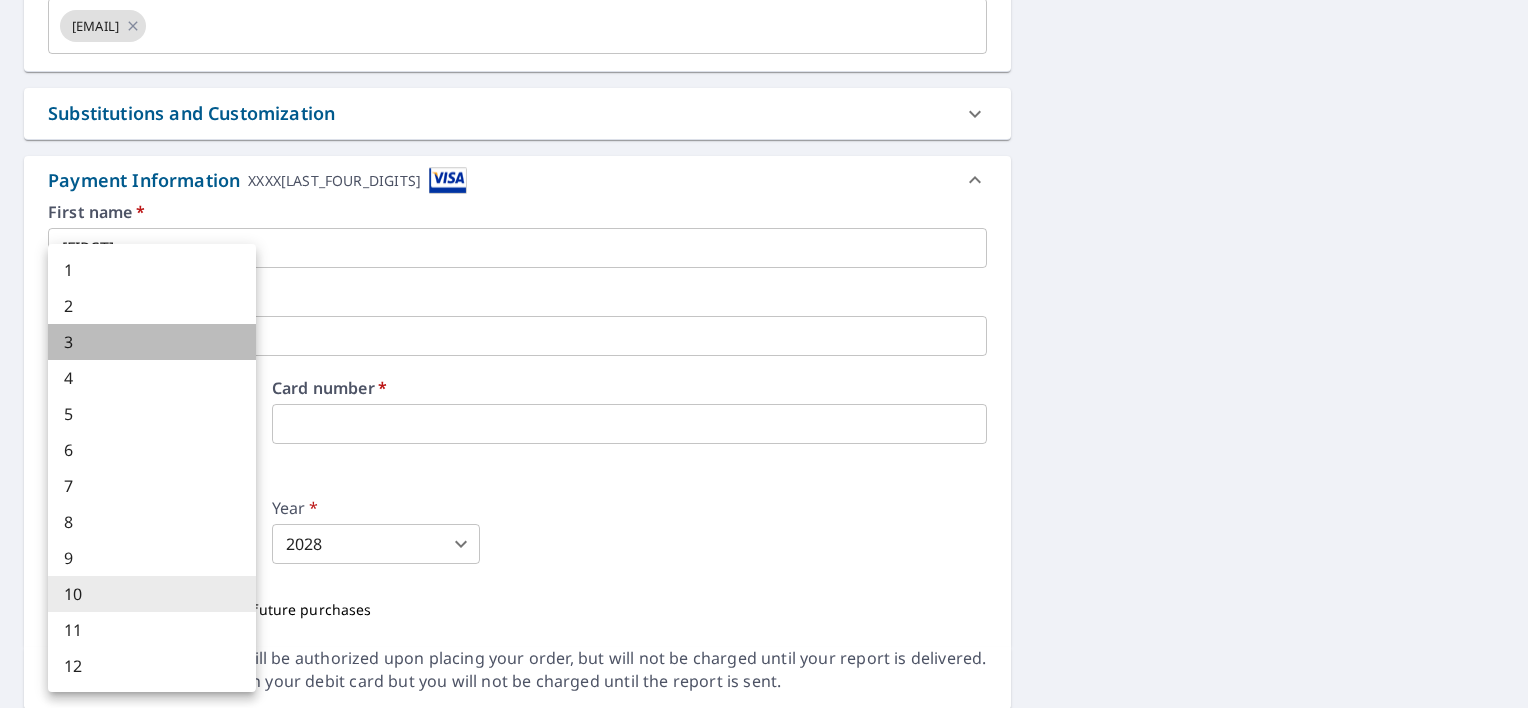 click on "3" at bounding box center [152, 342] 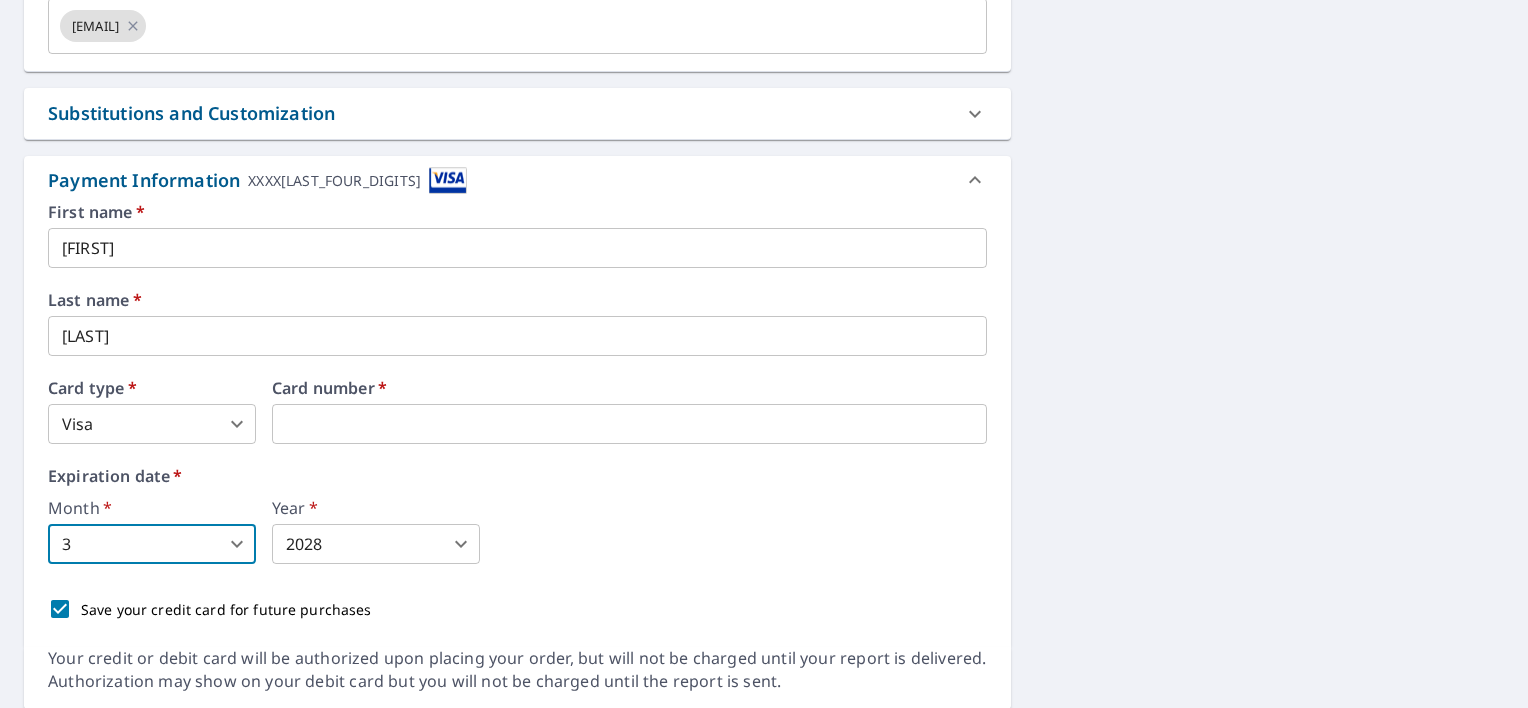 click on "[CITY], [STATE] [ZIP] Aerial Road A standard road map Aerial A detailed look from above Labels Labels 250 feet 50 m © 2025 TomTom, © Vexcel Imaging, © 2025 Microsoft Corporation,  © OpenStreetMap Terms PROPERTY TYPE Residential BUILDING ID [NUMBER] [STREET], [CITY], [STATE], [ZIP] Changes to structures in last 4 years ( renovations, additions, etc. ) Include Special Instructions x ​ Claim Information Claim number ​ Claim information ​ PO number ​ Date of loss ​ Cat ID ​ Email Recipients Your reports will be sent to  maxroofingsolutions.ca@gmail.com.  Edit Contact Information. Send a copy of the report to: [EMAIL] ​ Substitutions and Customization Roof measurement report substitutions If a Premium Report is unavailable send me an Extended Coverage 3D Report: Yes No Ask If an Extended Coverage 3D Report is unavailable send me an Extended Coverage 2D Report: Yes No" at bounding box center (764, 354) 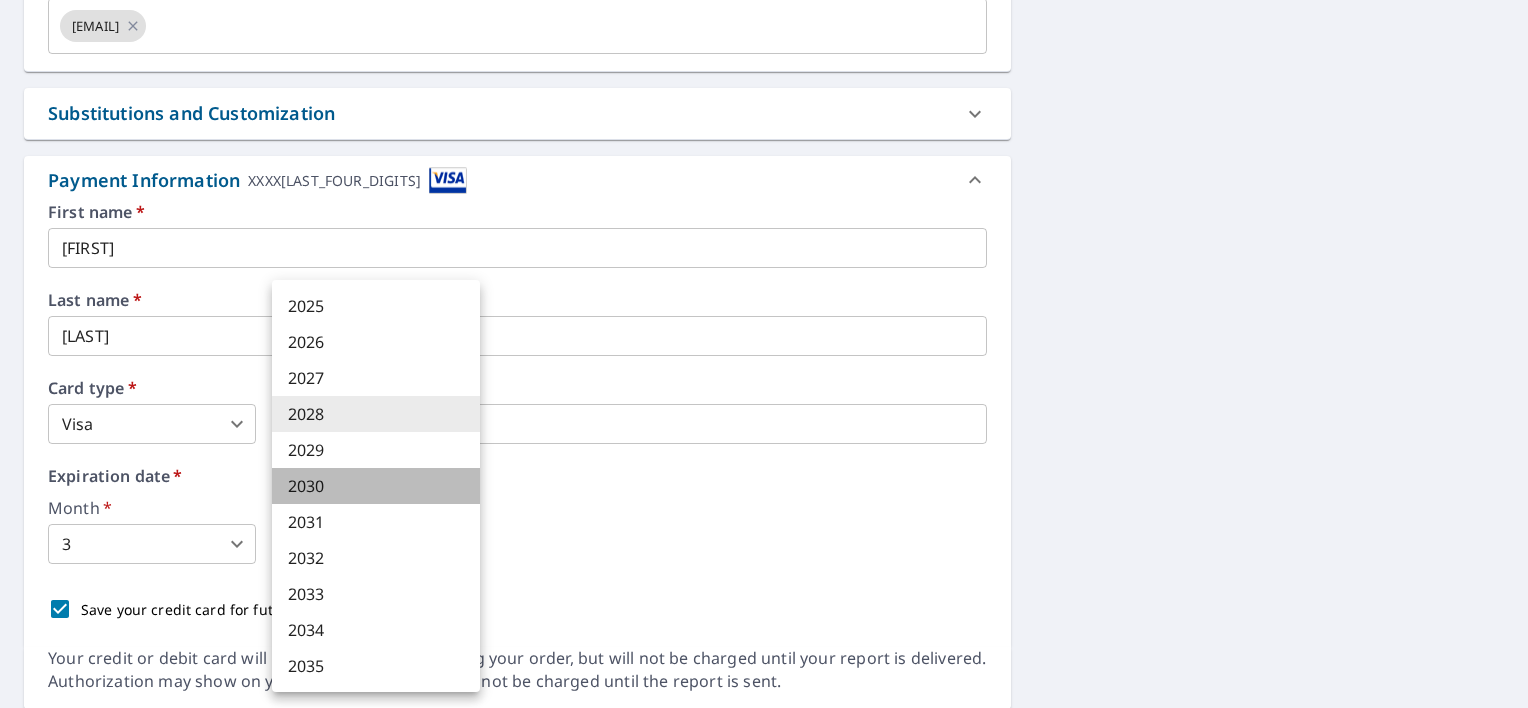 click on "2030" at bounding box center (376, 486) 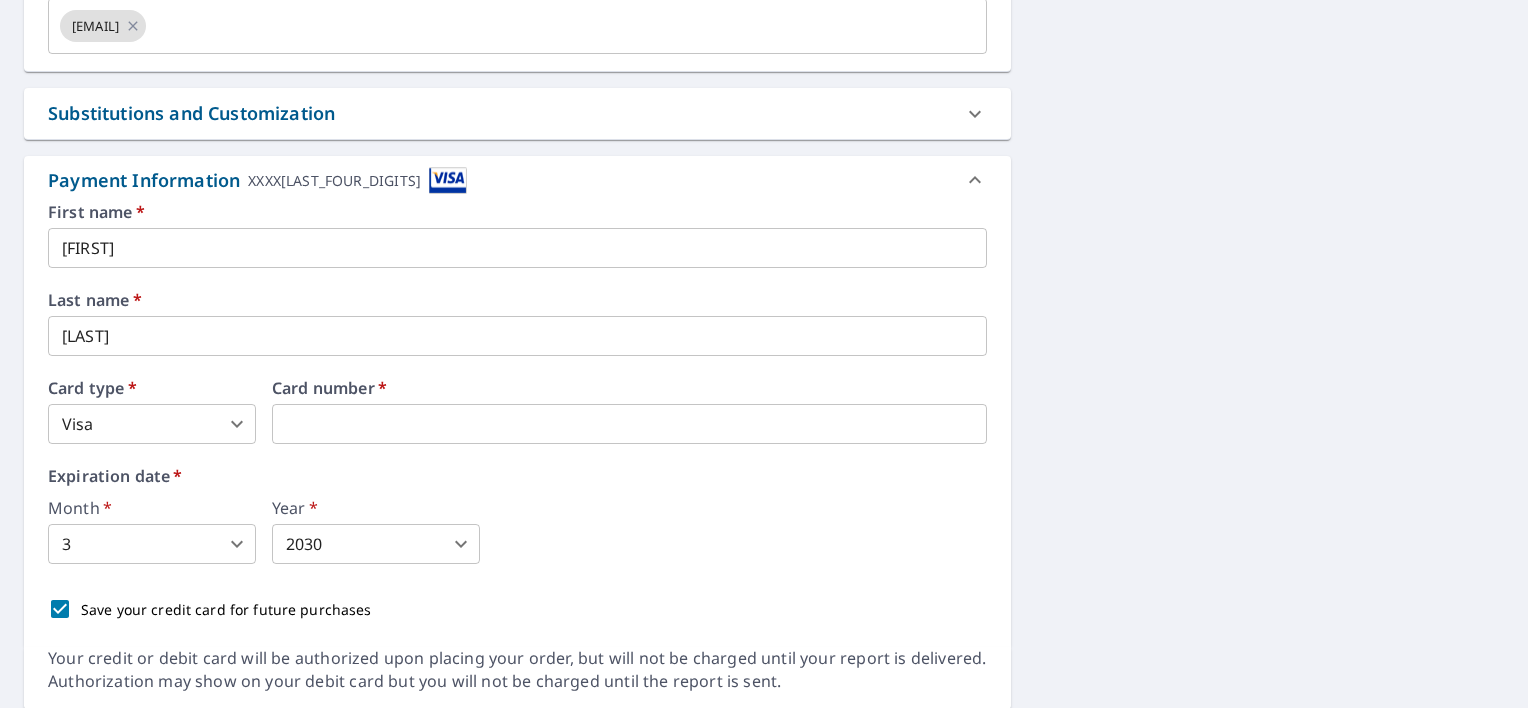 click on "[NUMBER] [STREET] [CITY], [STATE], [ZIP] Aerial Road A standard road map Aerial A detailed look from above Labels Labels 250 feet 50 m © 2025 TomTom, © Vexcel Imaging, © 2025 Microsoft Corporation,  © OpenStreetMap Terms PROPERTY TYPE Residential BUILDING ID [NUMBER] [STREET], [CITY], [STATE], [ZIP] Changes to structures in last 4 years ( renovations, additions, etc. ) Include Special Instructions x ​ Claim Information Claim number ​ Claim information ​ PO number ​ Date of loss ​ Cat ID ​ Email Recipients Your reports will be sent to  maxroofingsolutions.ca@gmail.com.  Edit Contact Information. Send a copy of the report to: [EMAIL] ​ Substitutions and Customization Roof measurement report substitutions If a Premium Report is unavailable send me an Extended Coverage 3D Report: Yes No Ask If an Extended Coverage 3D Report is unavailable send me an Extended Coverage 2D Report: Yes No Ask If a Residential/Multi-Family Report is unavailable send me a Commercial Report: Yes No *" at bounding box center [764, -6] 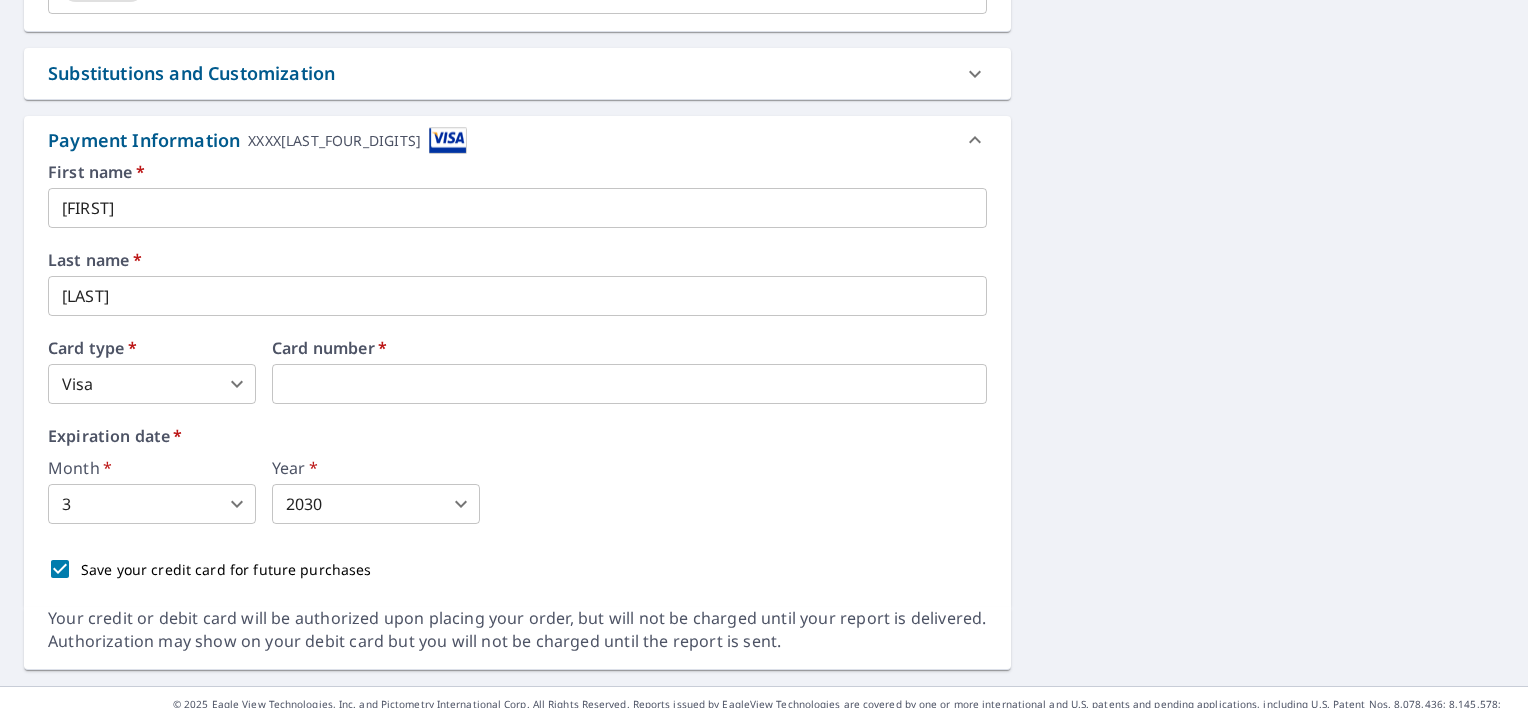 scroll, scrollTop: 989, scrollLeft: 0, axis: vertical 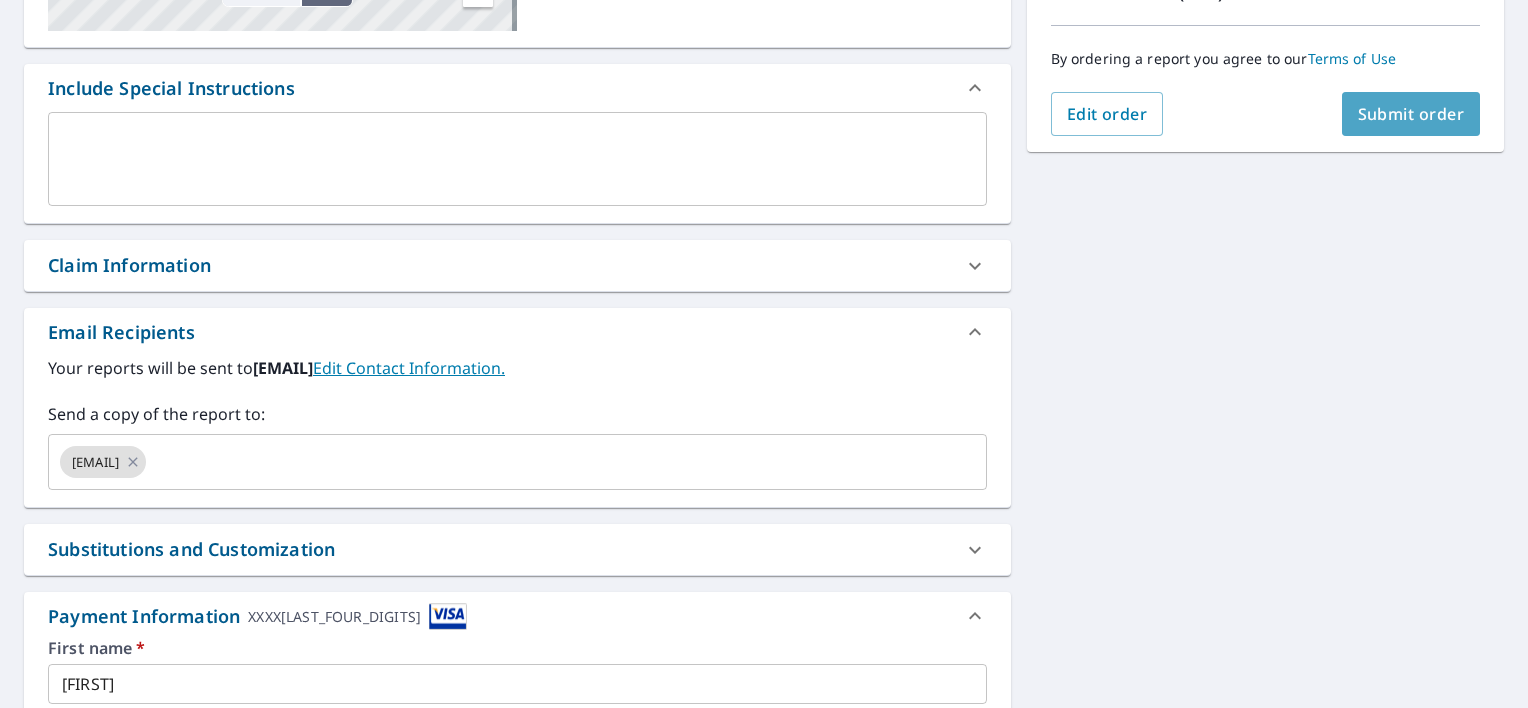 click on "Submit order" at bounding box center (1411, 114) 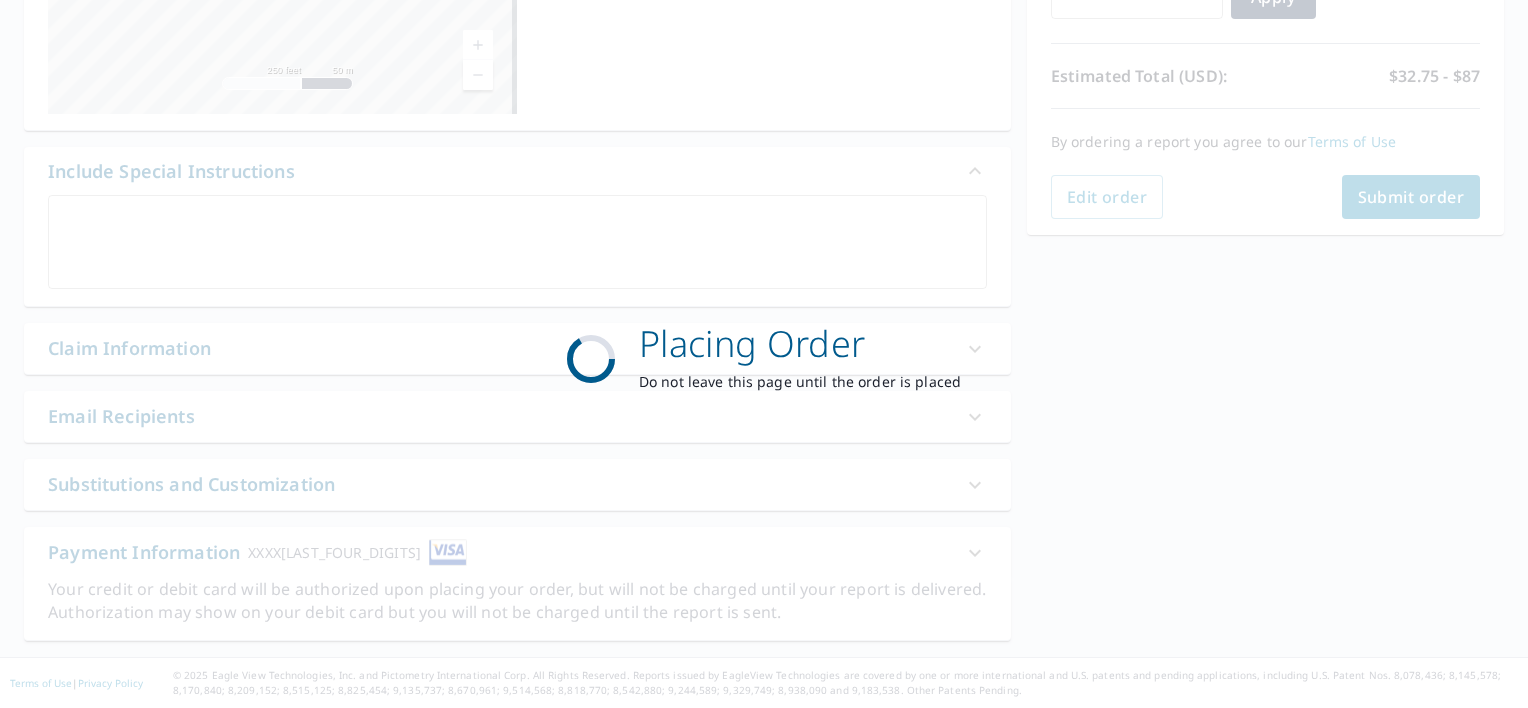 scroll, scrollTop: 401, scrollLeft: 0, axis: vertical 